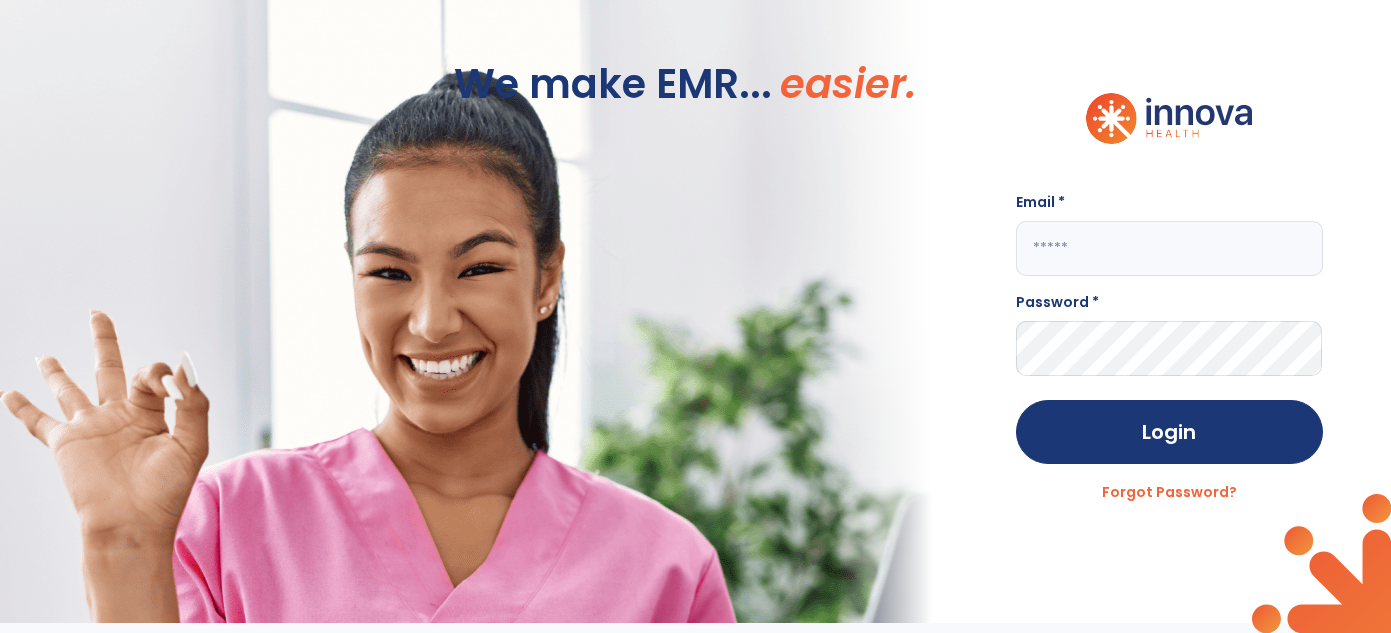 scroll, scrollTop: 0, scrollLeft: 0, axis: both 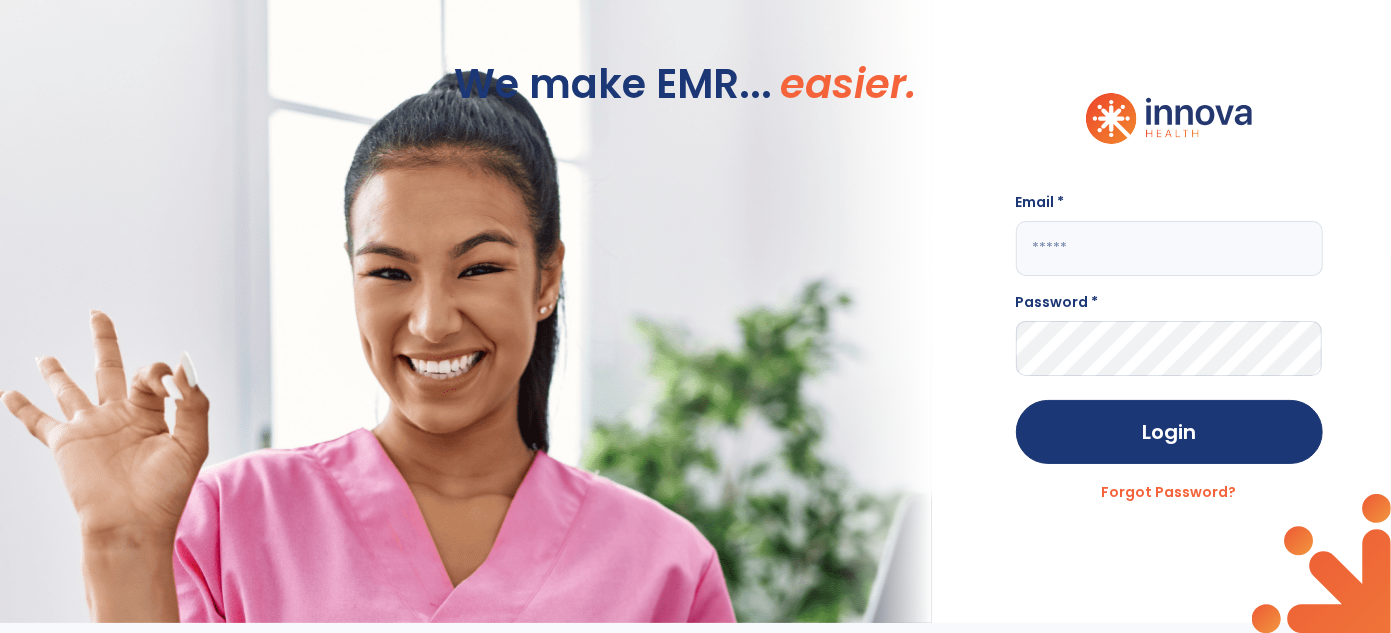 click 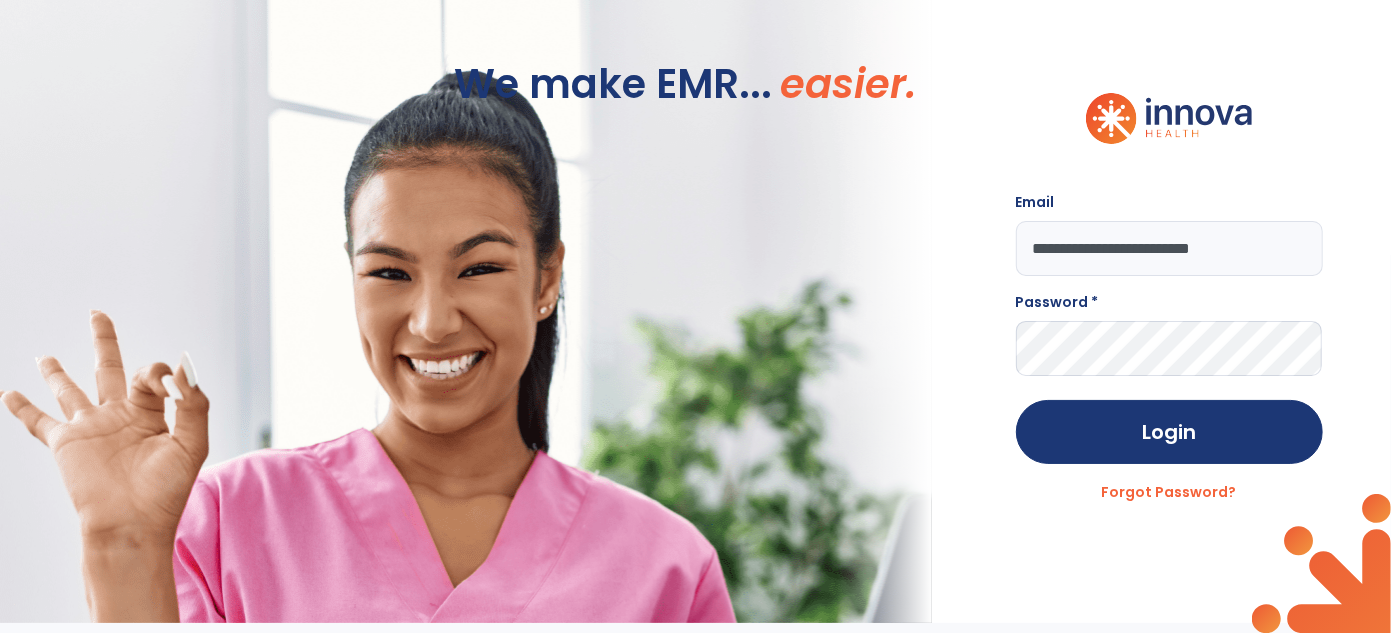 type on "**********" 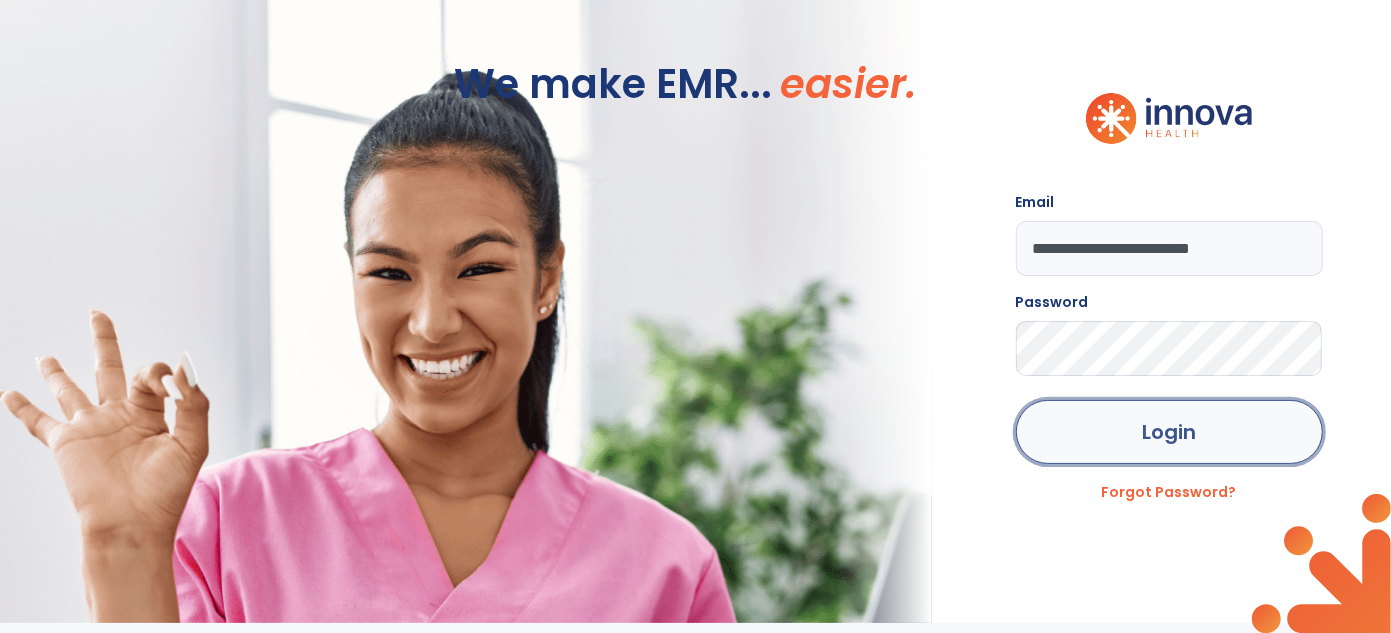 click on "Login" 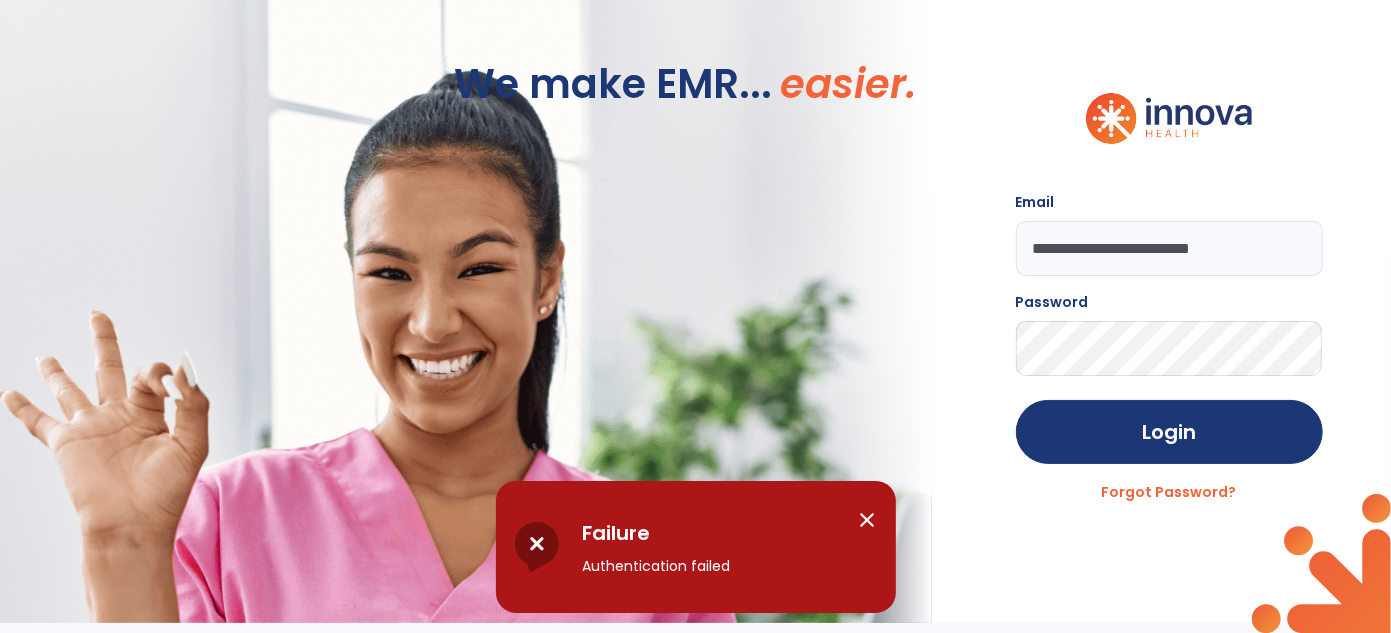 click on "close" at bounding box center (868, 520) 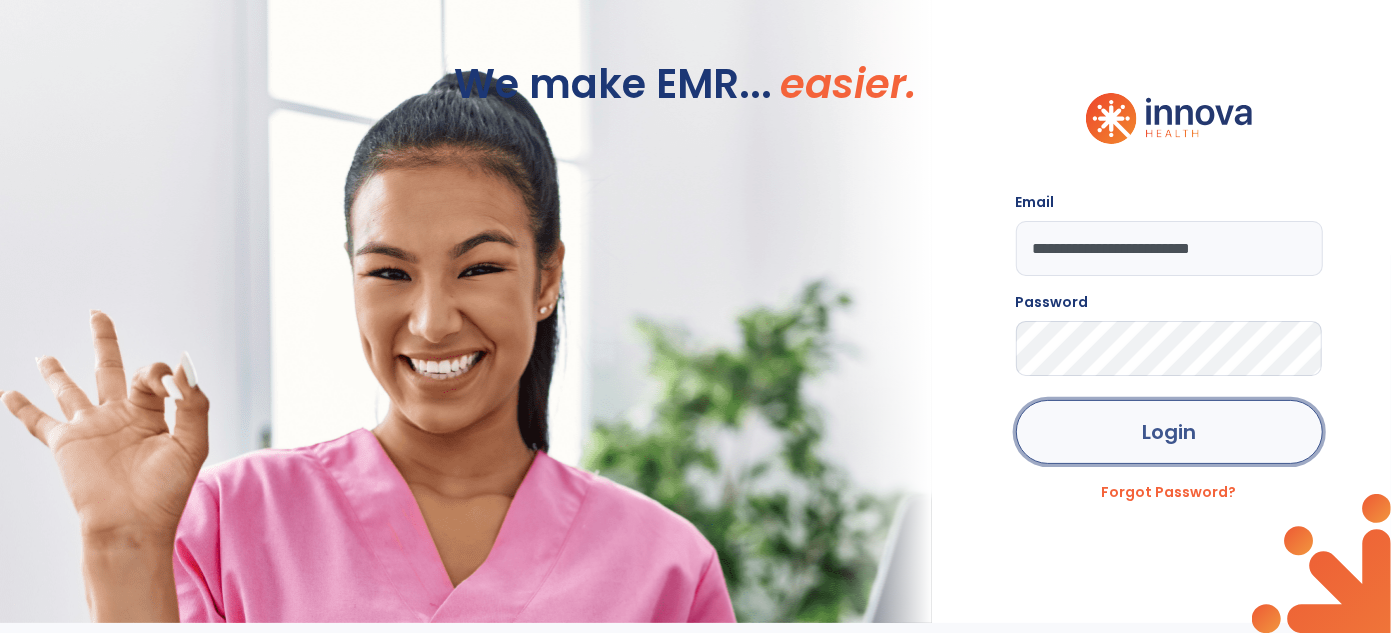 click on "Login" 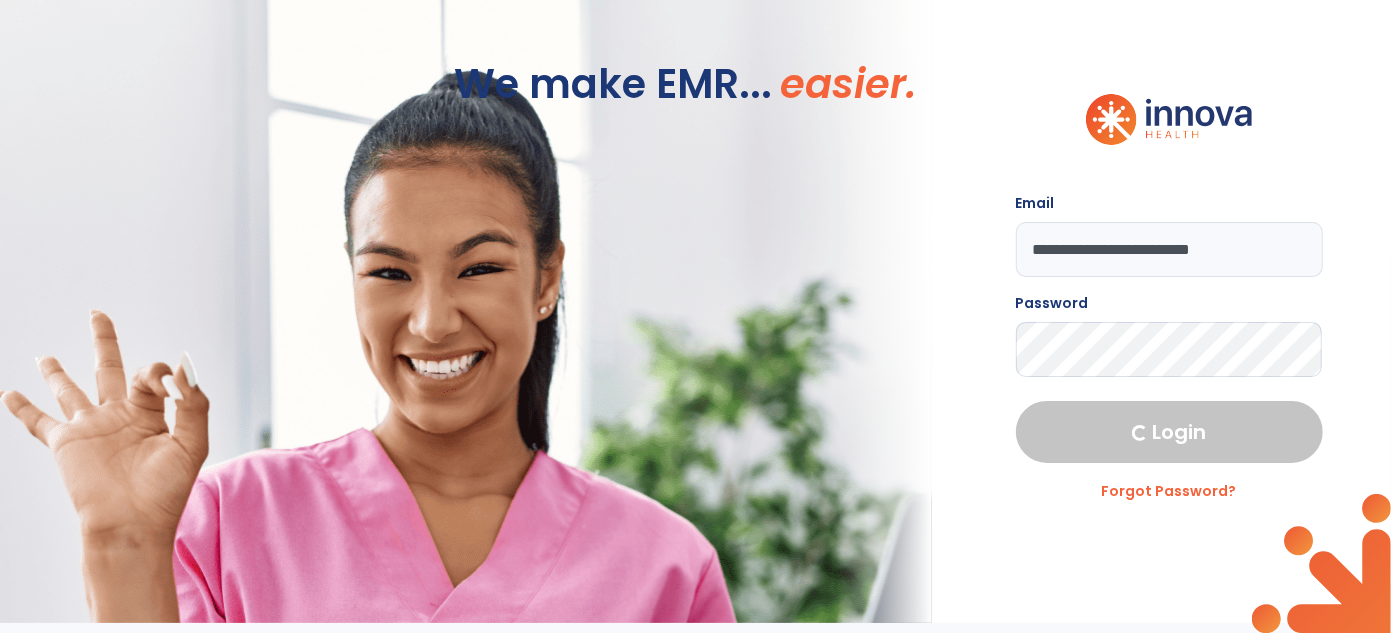 select on "***" 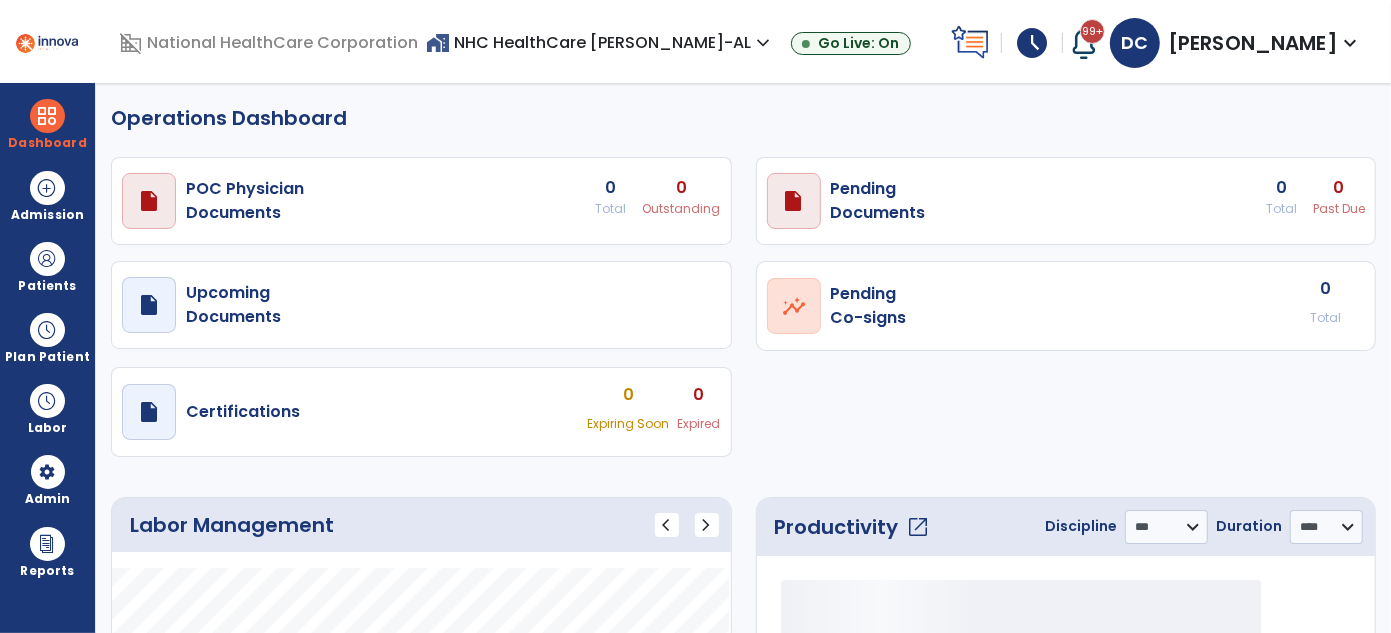 select on "***" 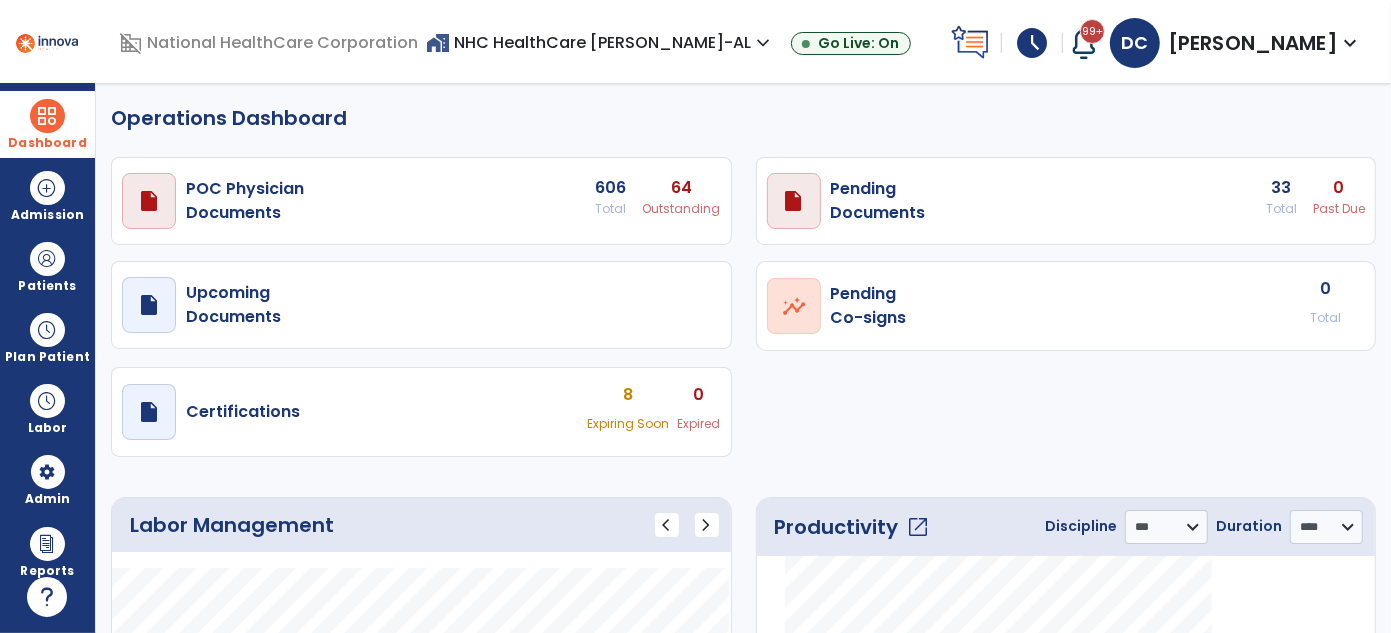click on "Dashboard" at bounding box center (47, 143) 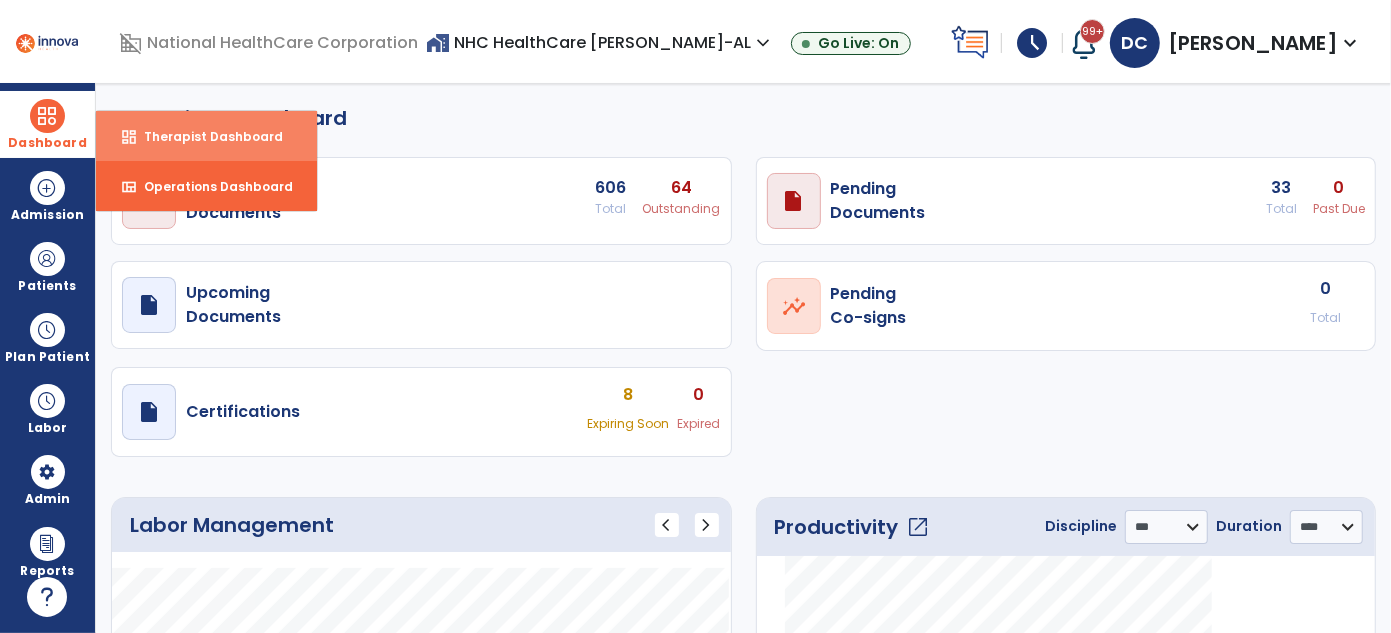 click on "Therapist Dashboard" at bounding box center (205, 136) 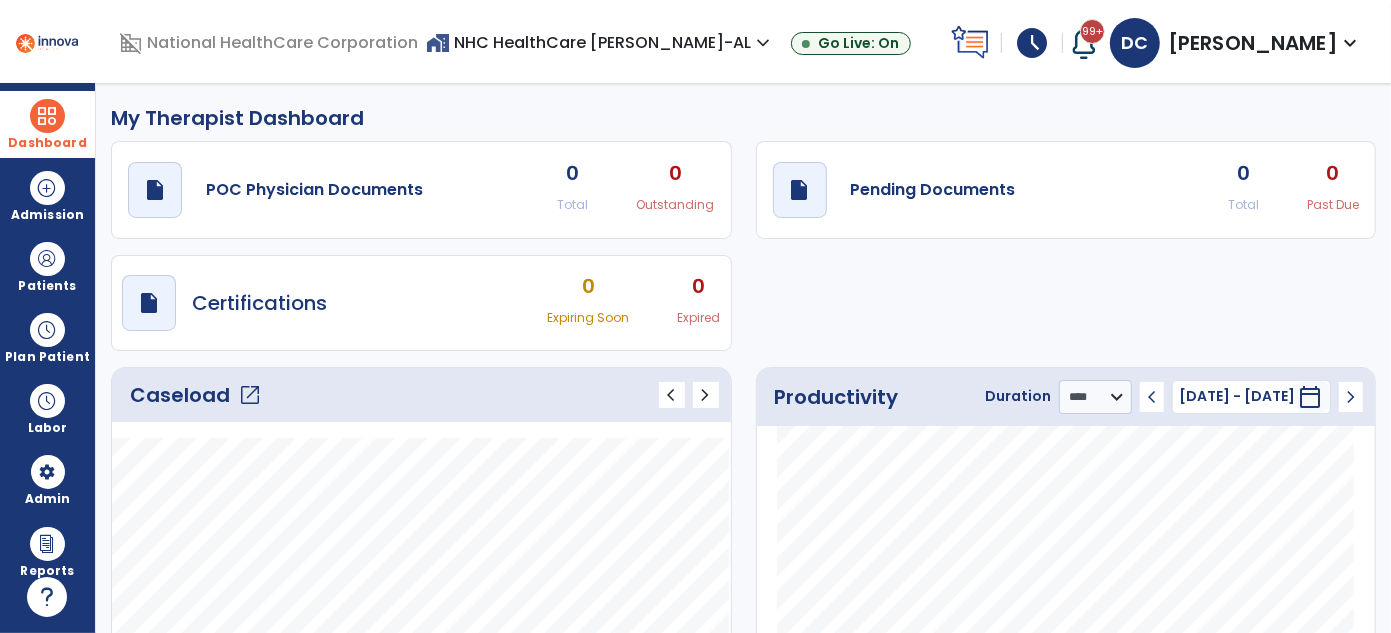 click on "open_in_new" 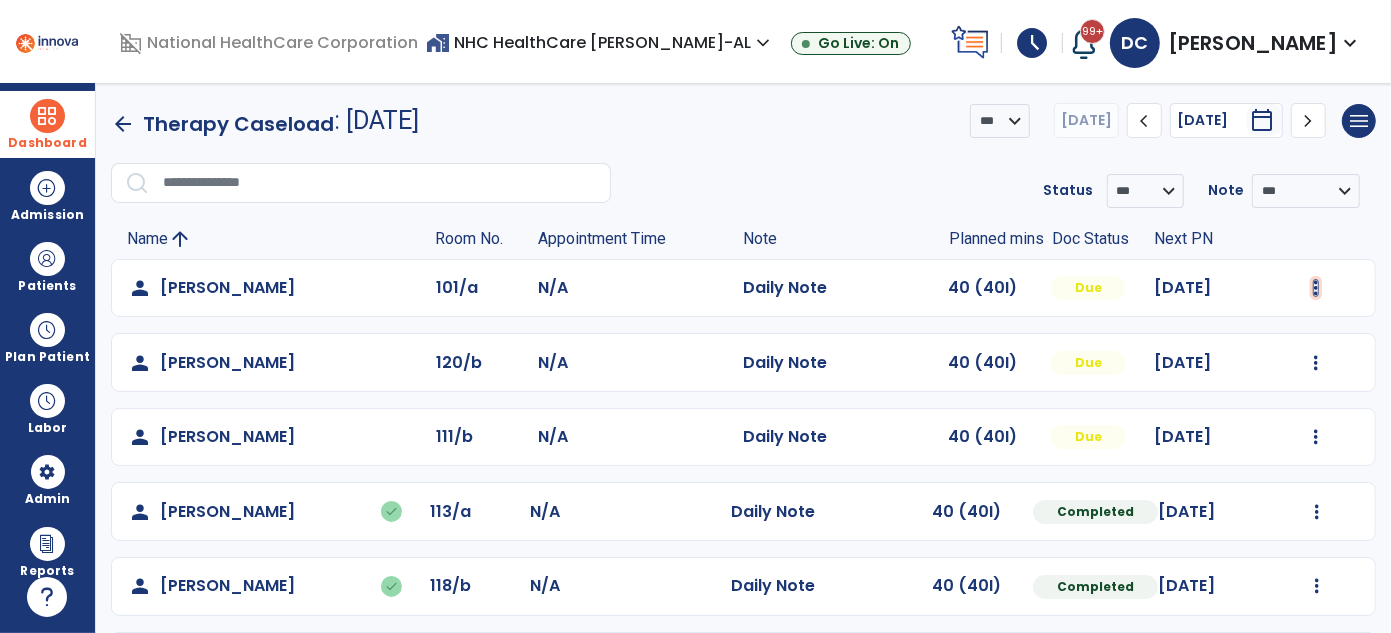click at bounding box center [1316, 288] 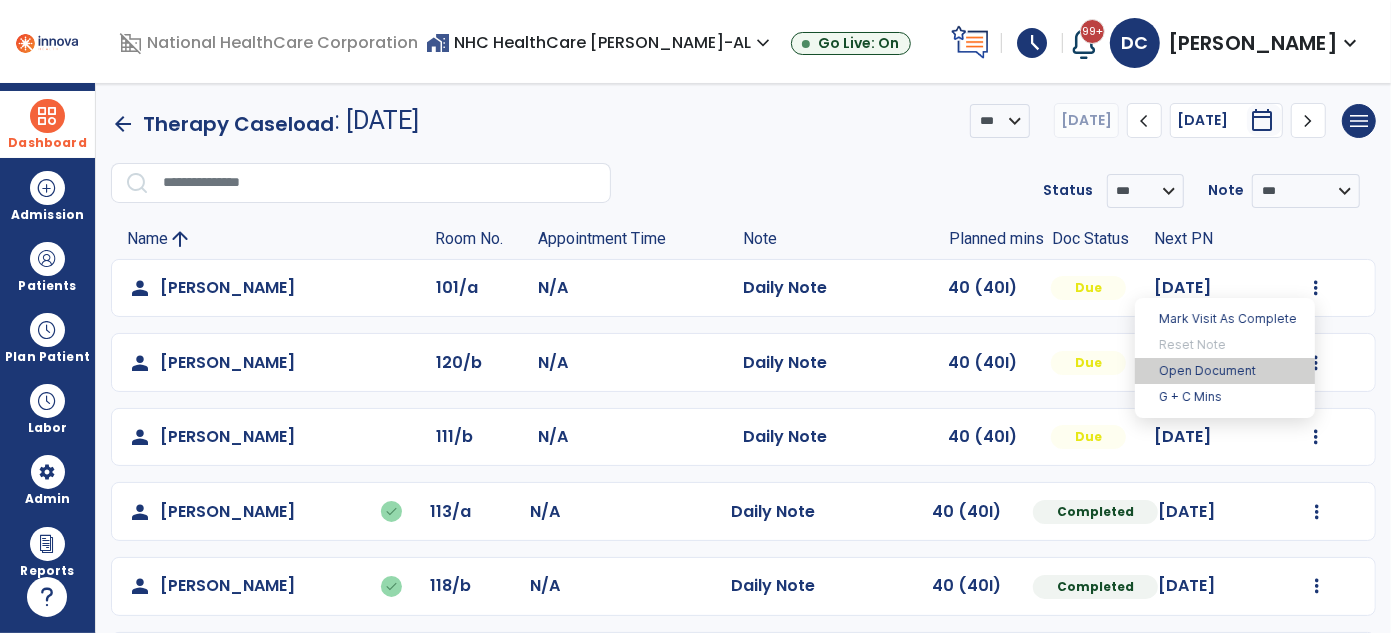 click on "Open Document" at bounding box center (1225, 371) 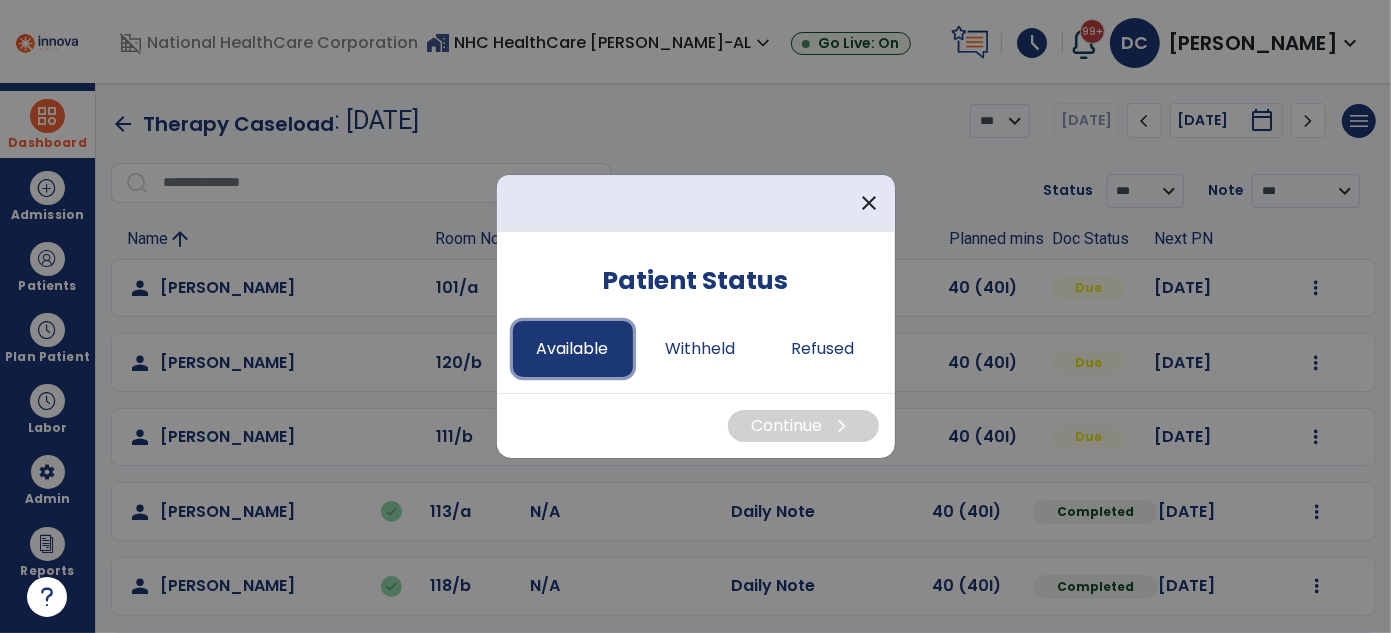 click on "Available" at bounding box center [573, 349] 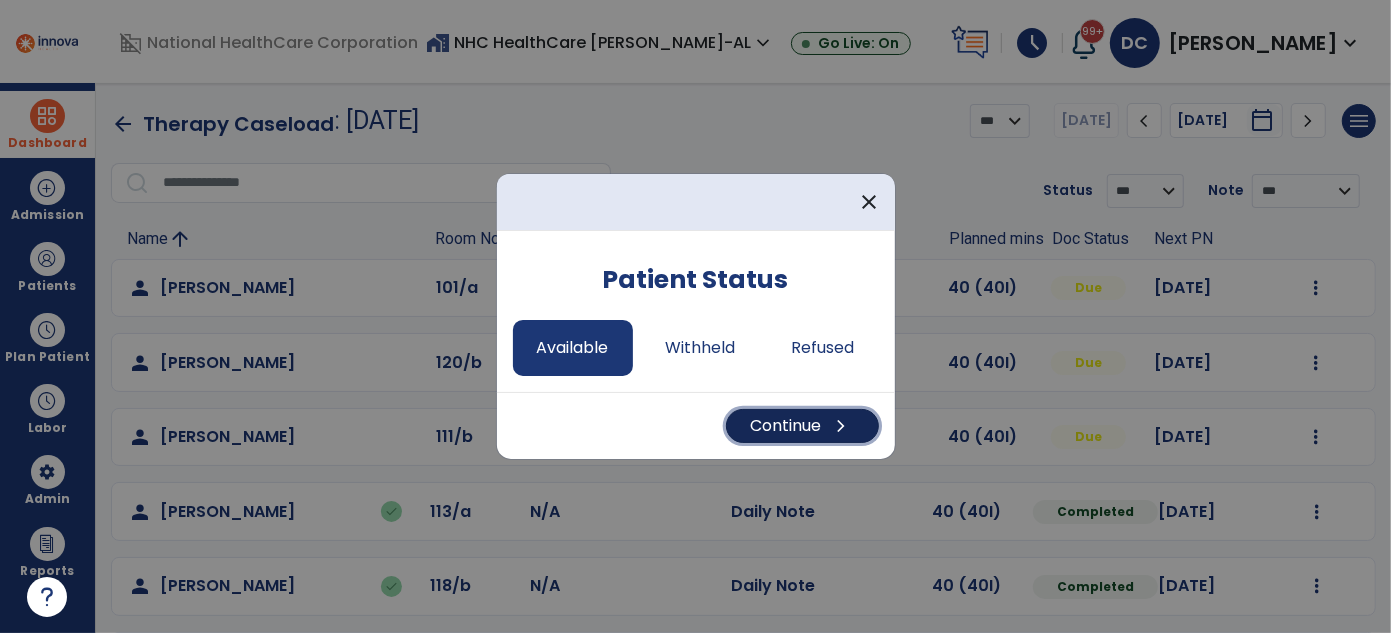 click on "Continue   chevron_right" at bounding box center [802, 426] 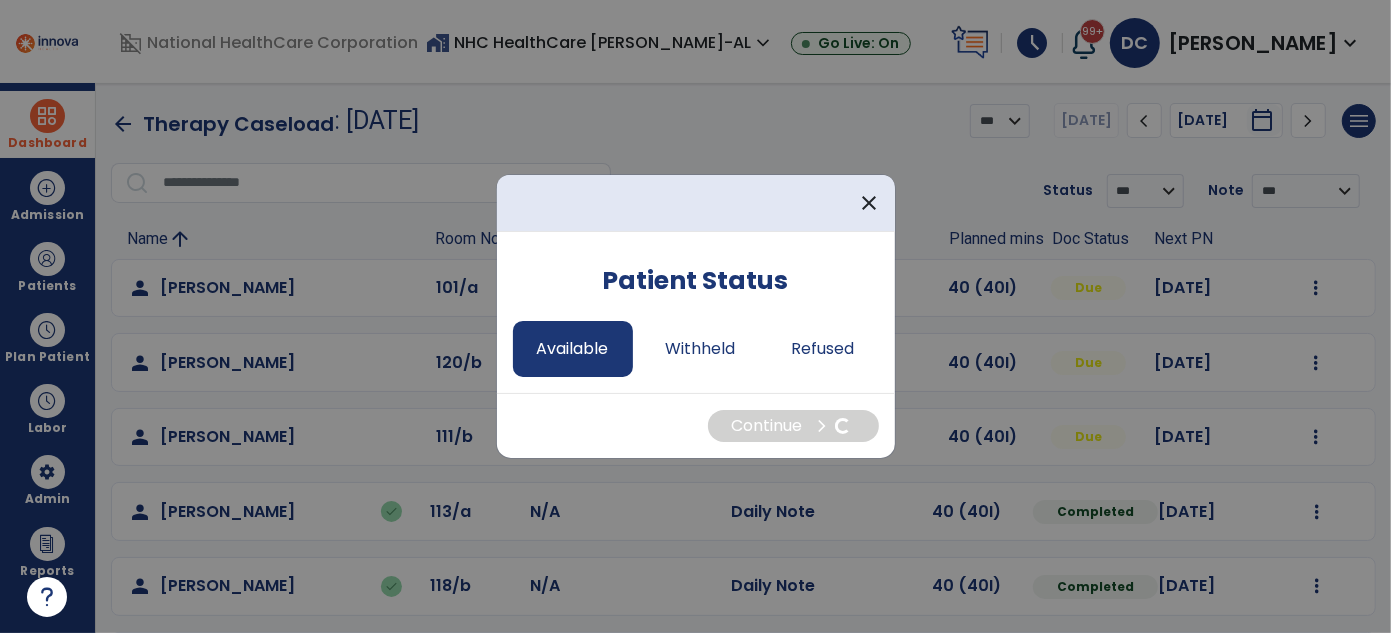 select on "*" 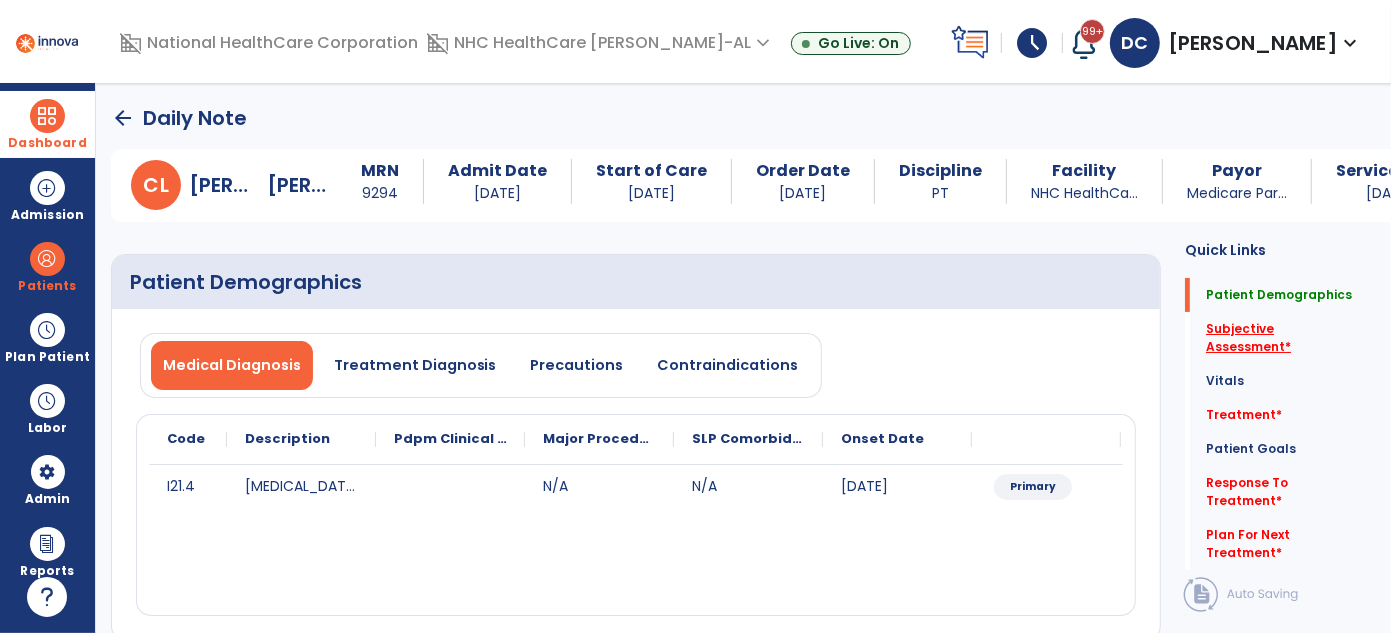 click on "Subjective Assessment   *" 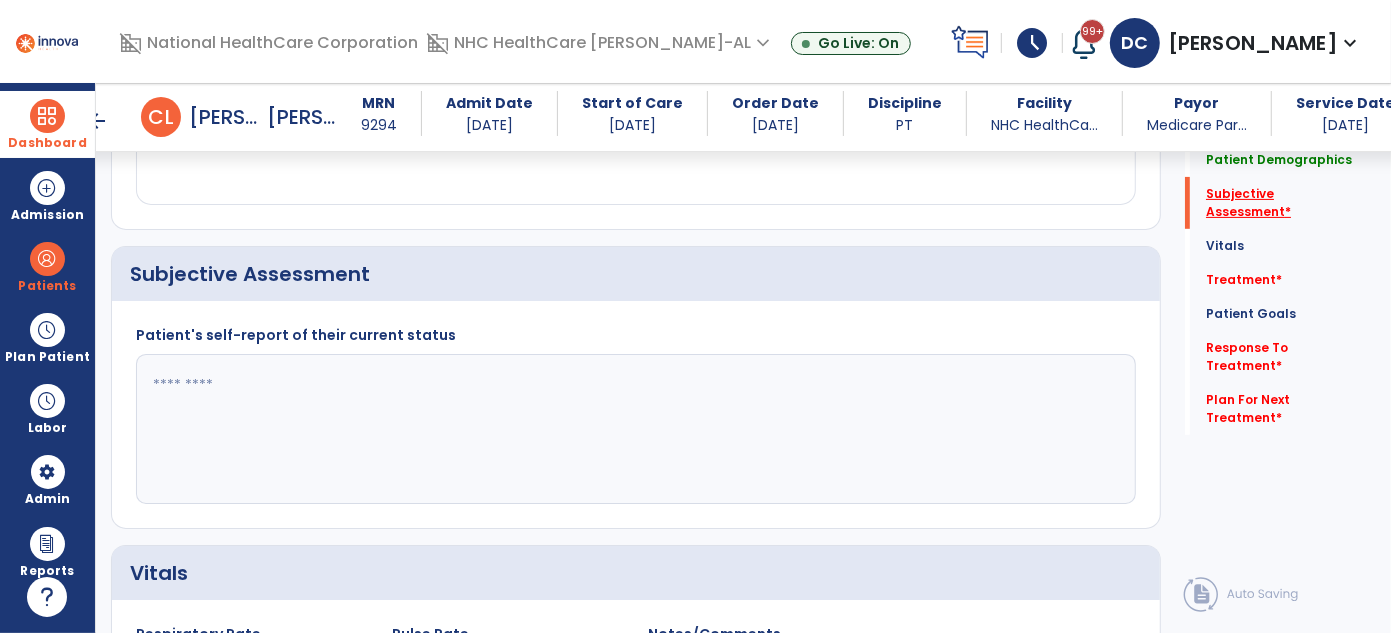 scroll, scrollTop: 438, scrollLeft: 0, axis: vertical 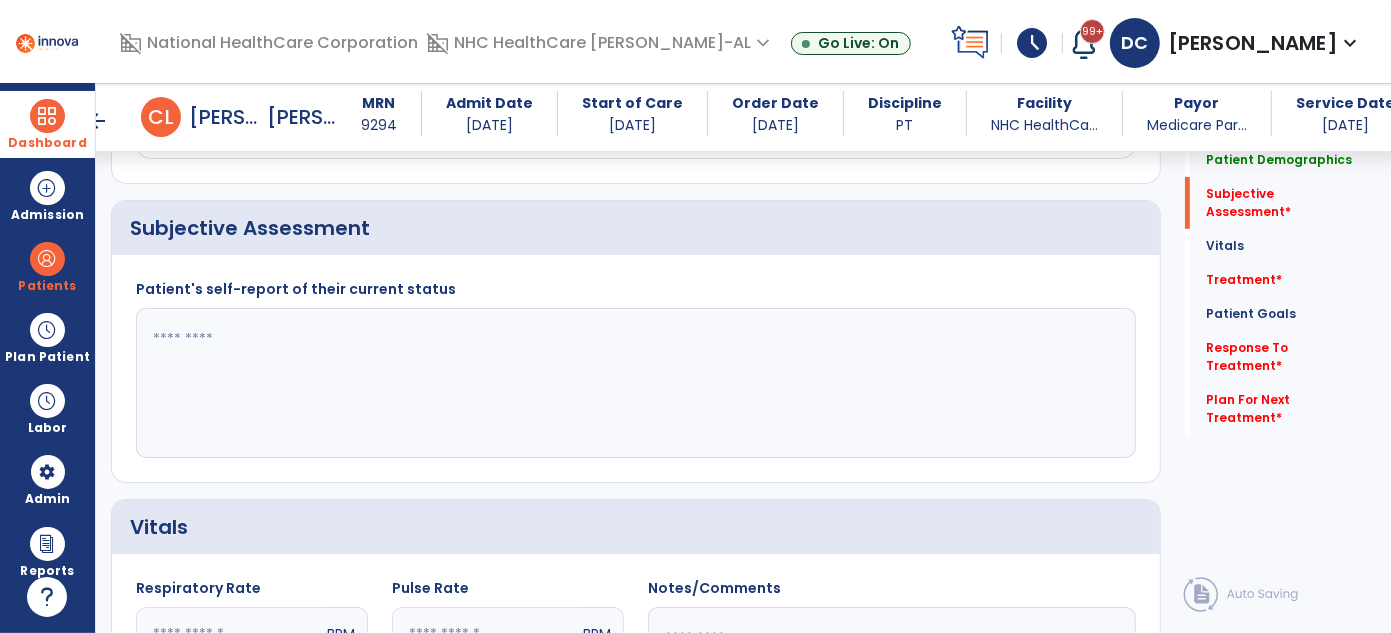 click on "arrow_back" at bounding box center (97, 121) 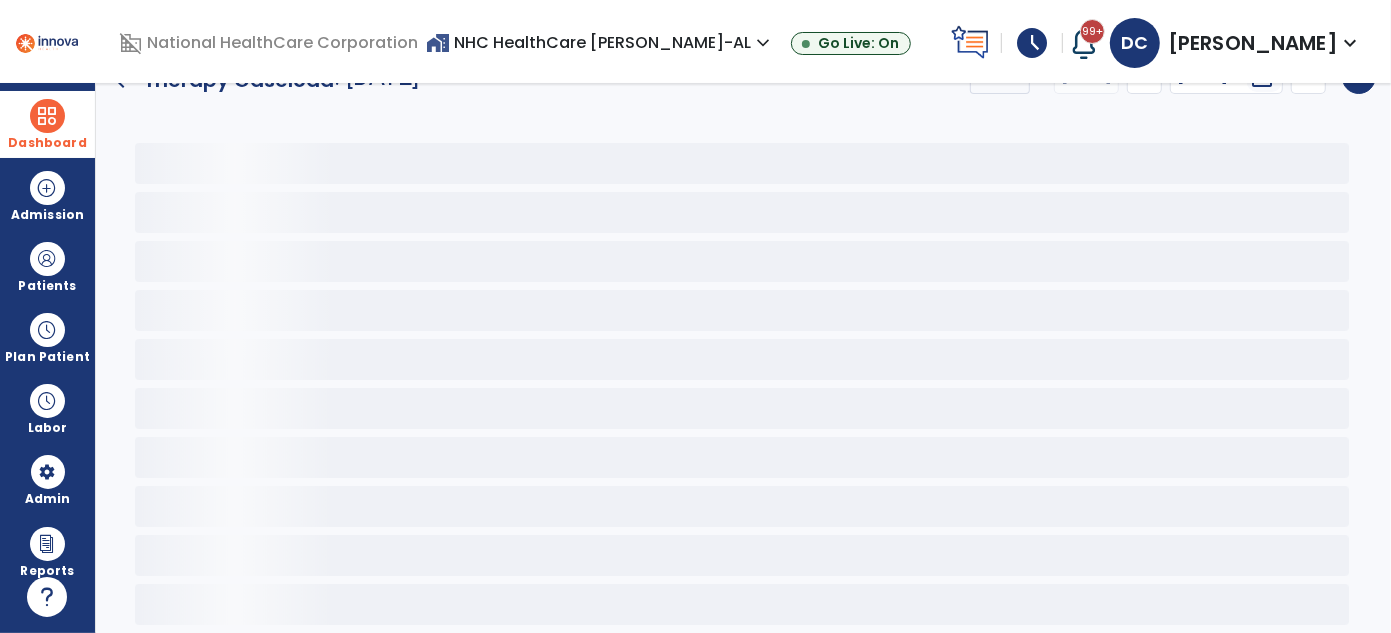 scroll, scrollTop: 32, scrollLeft: 0, axis: vertical 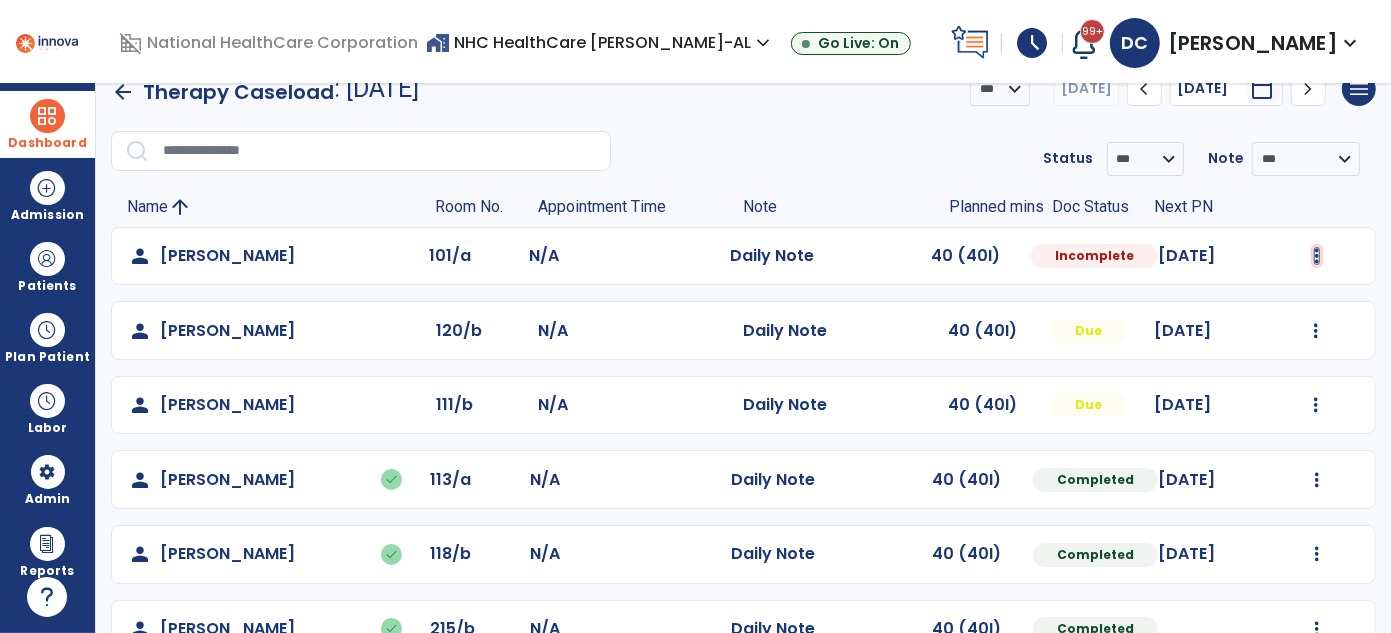 click at bounding box center [1317, 256] 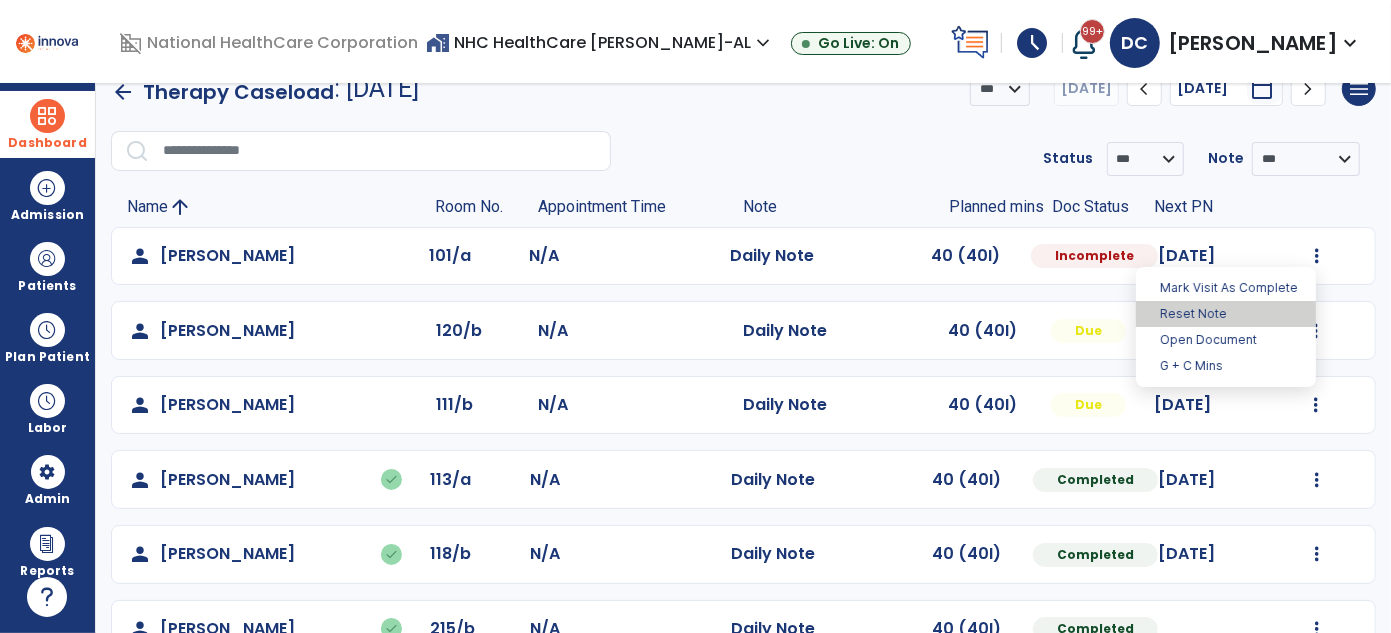 click on "Reset Note" at bounding box center [1226, 314] 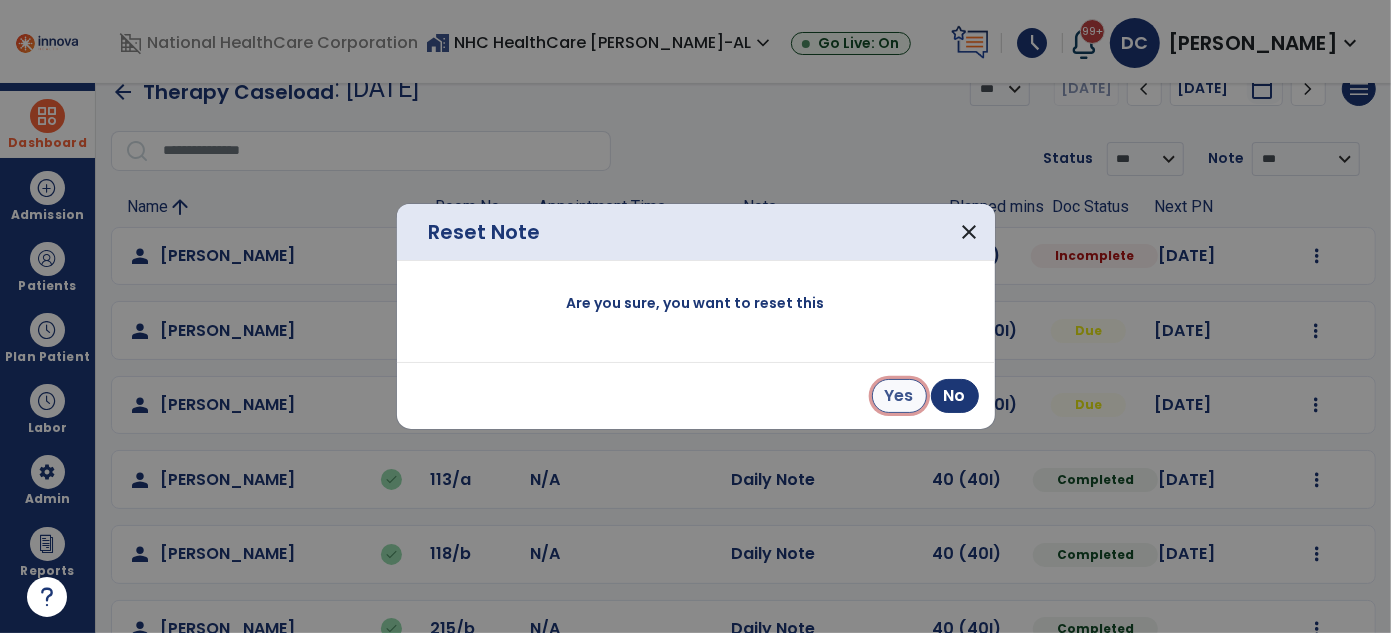 click on "Yes" at bounding box center (899, 396) 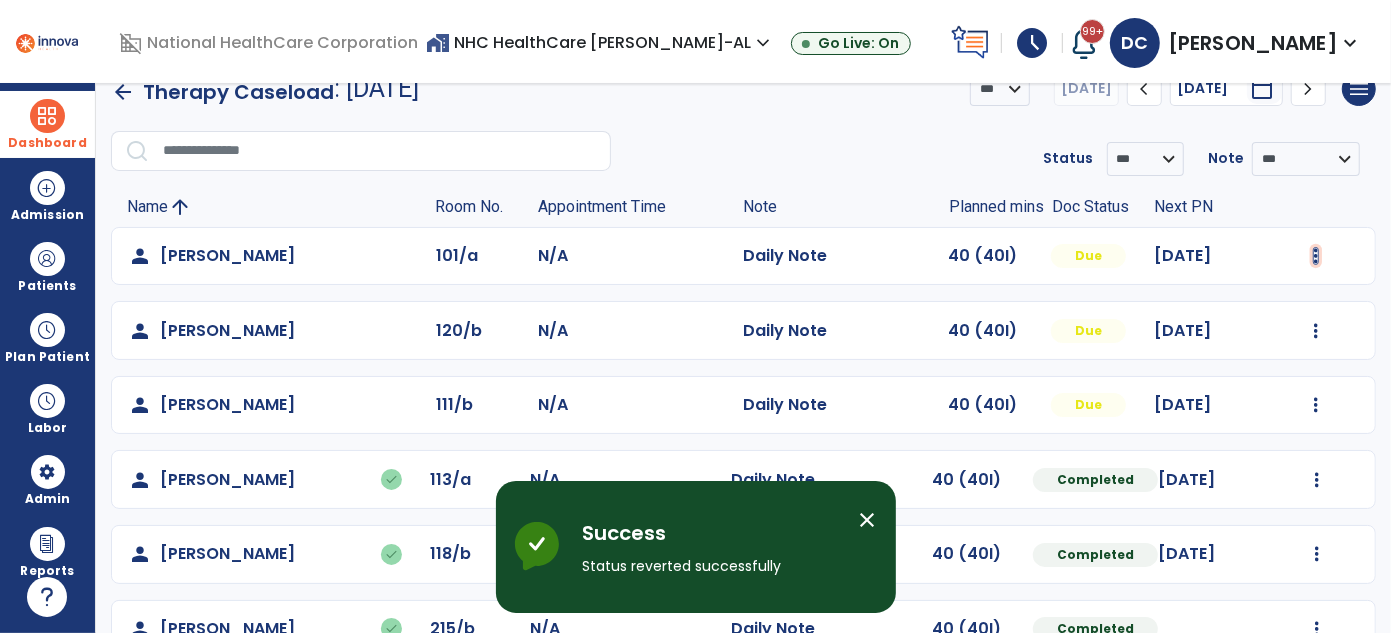click at bounding box center [1316, 256] 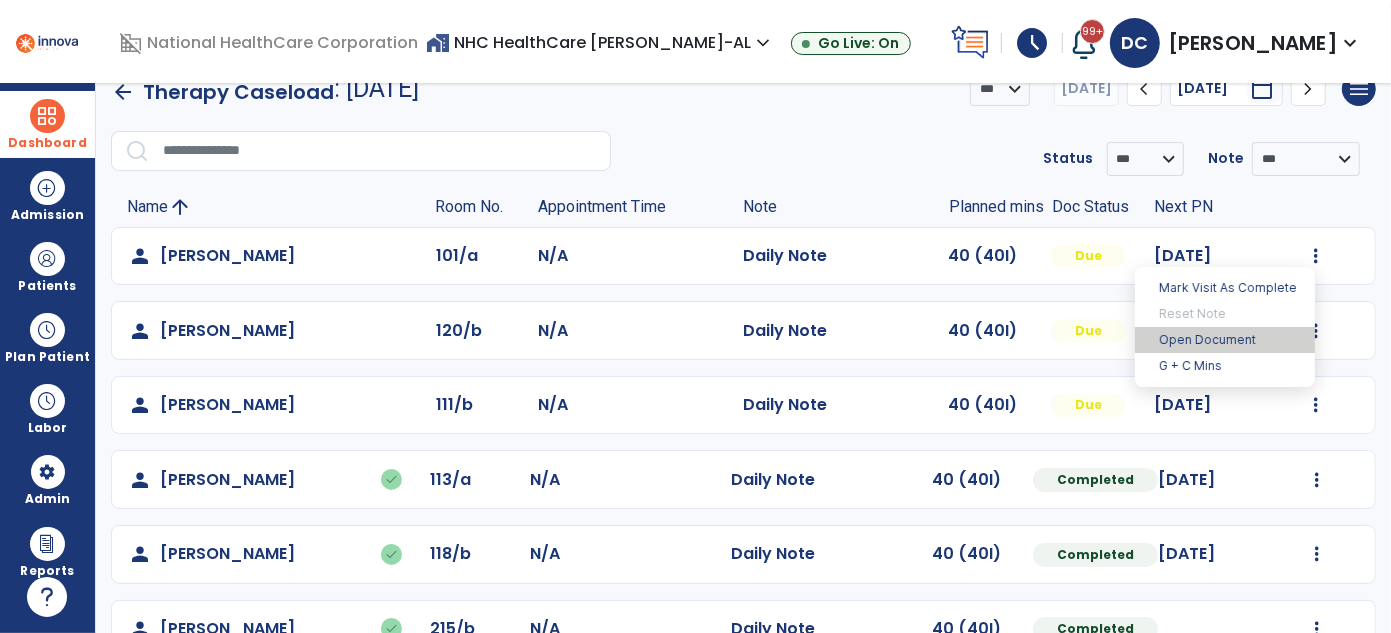click on "Open Document" at bounding box center [1225, 340] 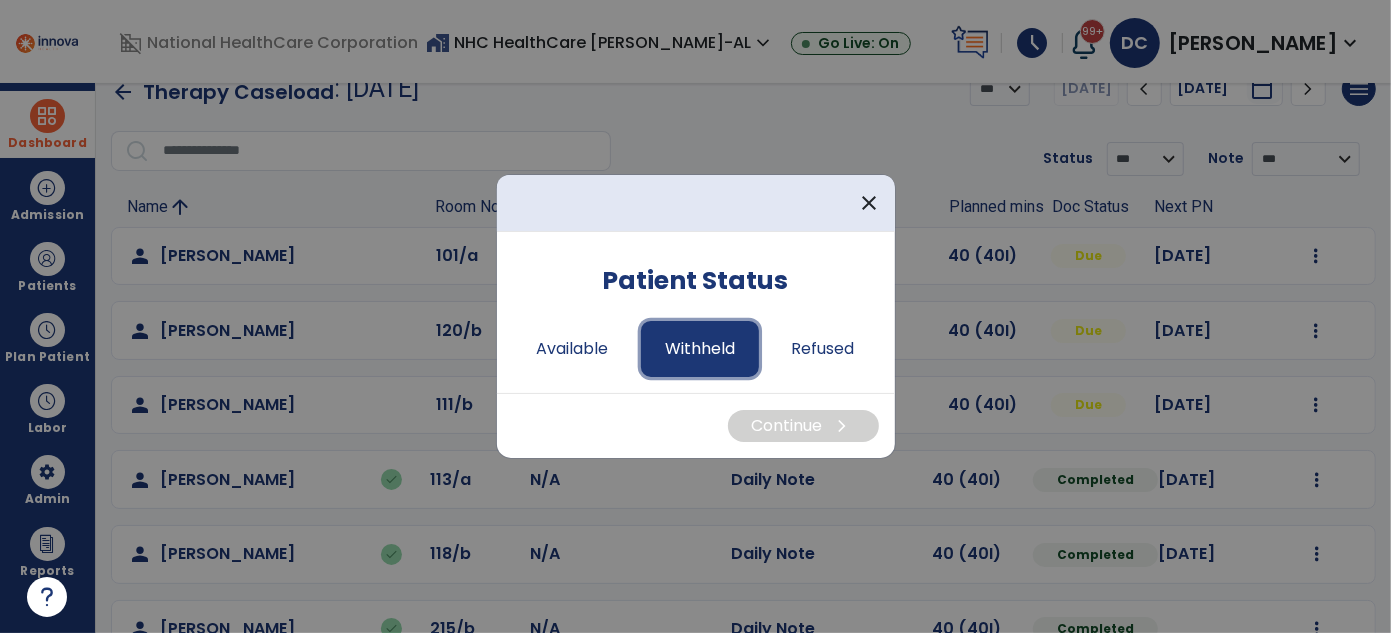 click on "Withheld" at bounding box center (700, 349) 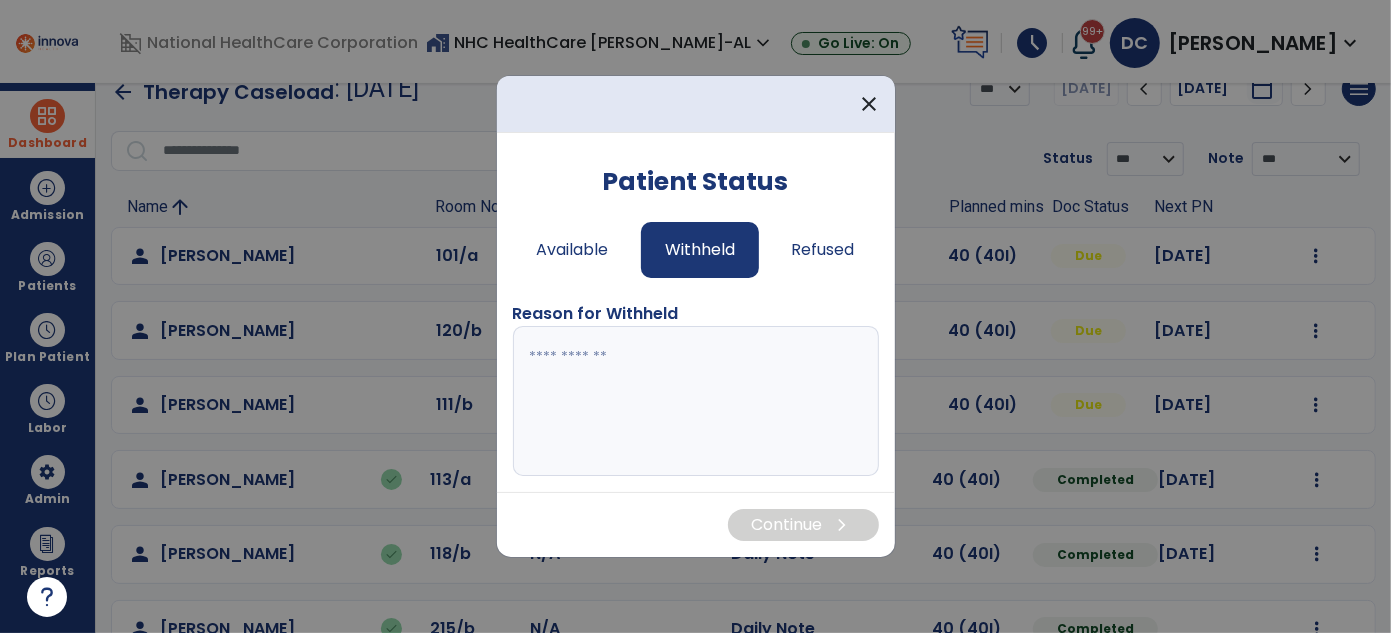 click at bounding box center [696, 401] 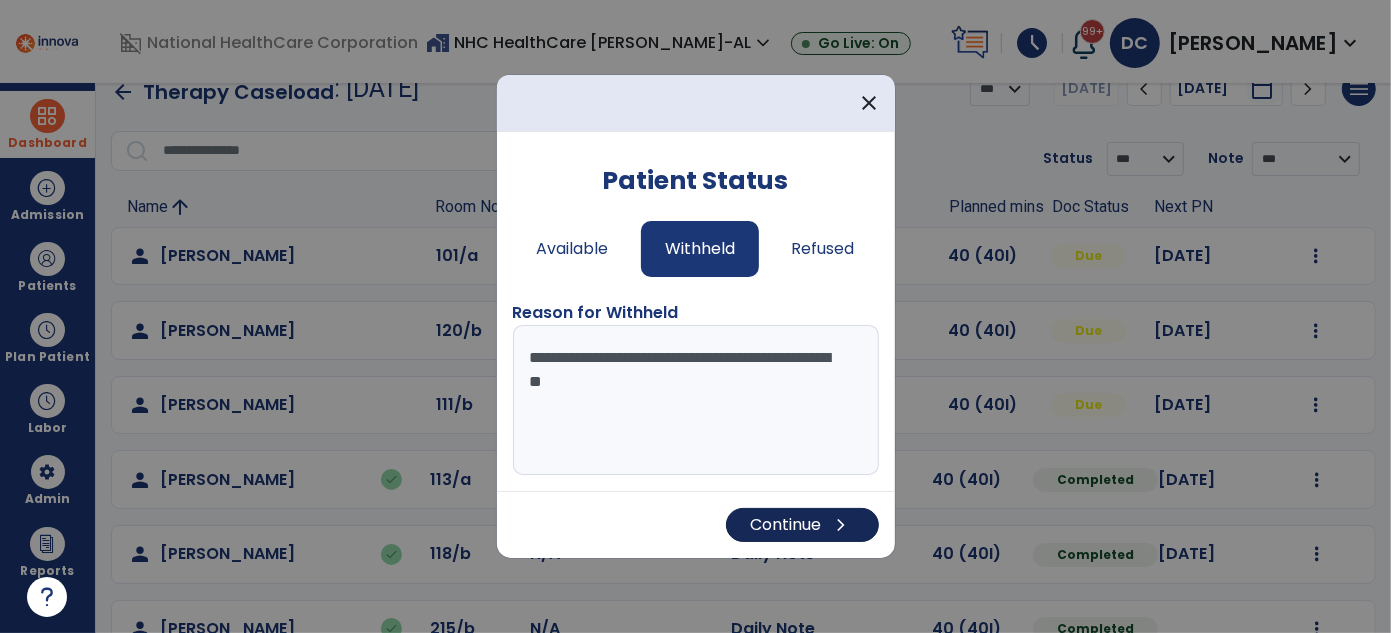 type on "**********" 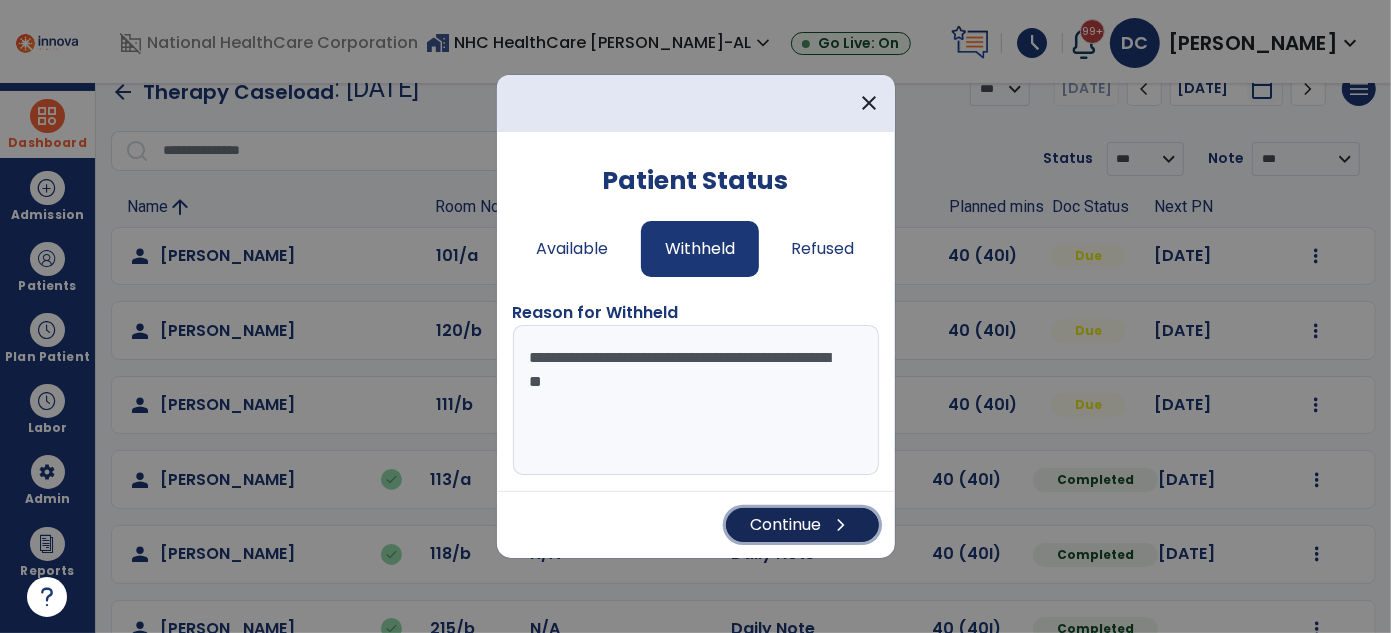 click on "chevron_right" at bounding box center [842, 525] 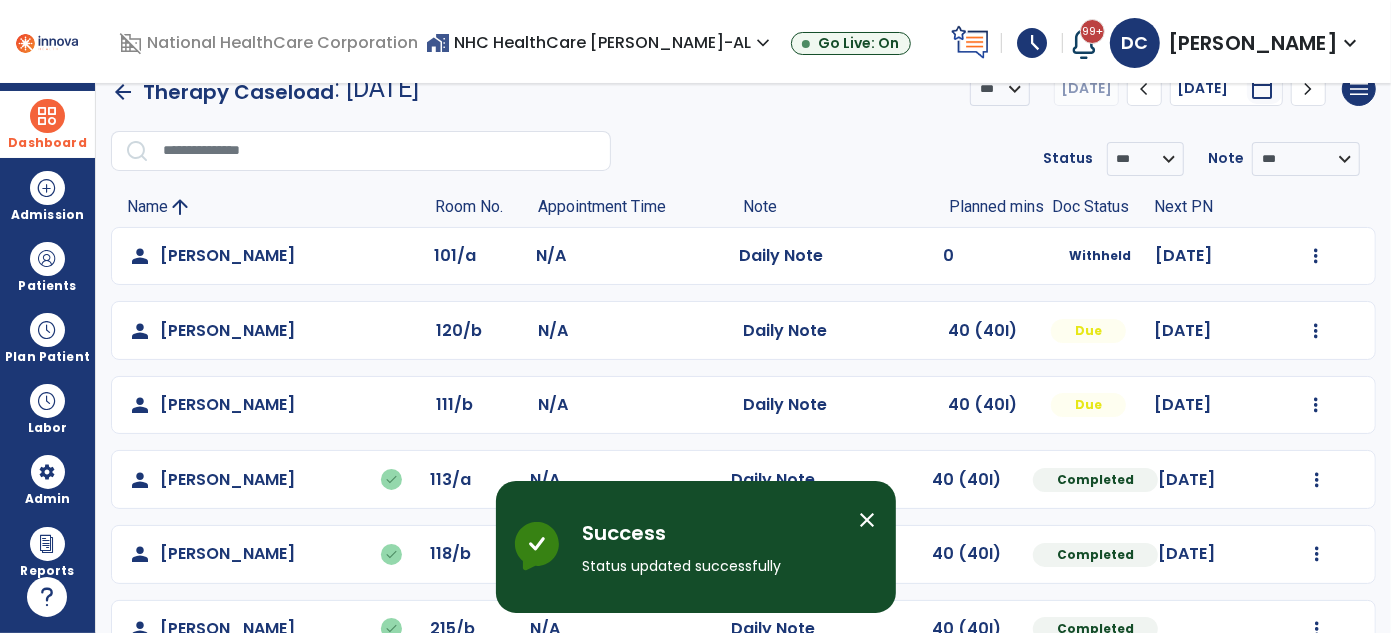 click on "close" at bounding box center (868, 520) 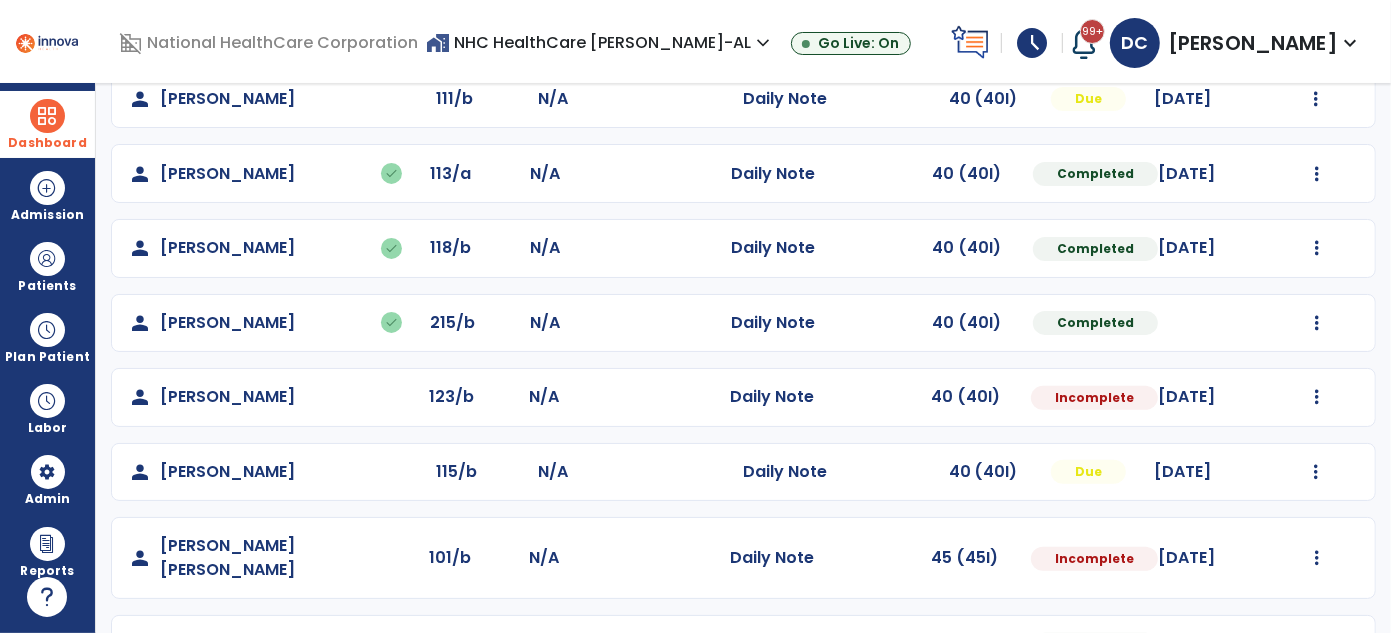 scroll, scrollTop: 341, scrollLeft: 0, axis: vertical 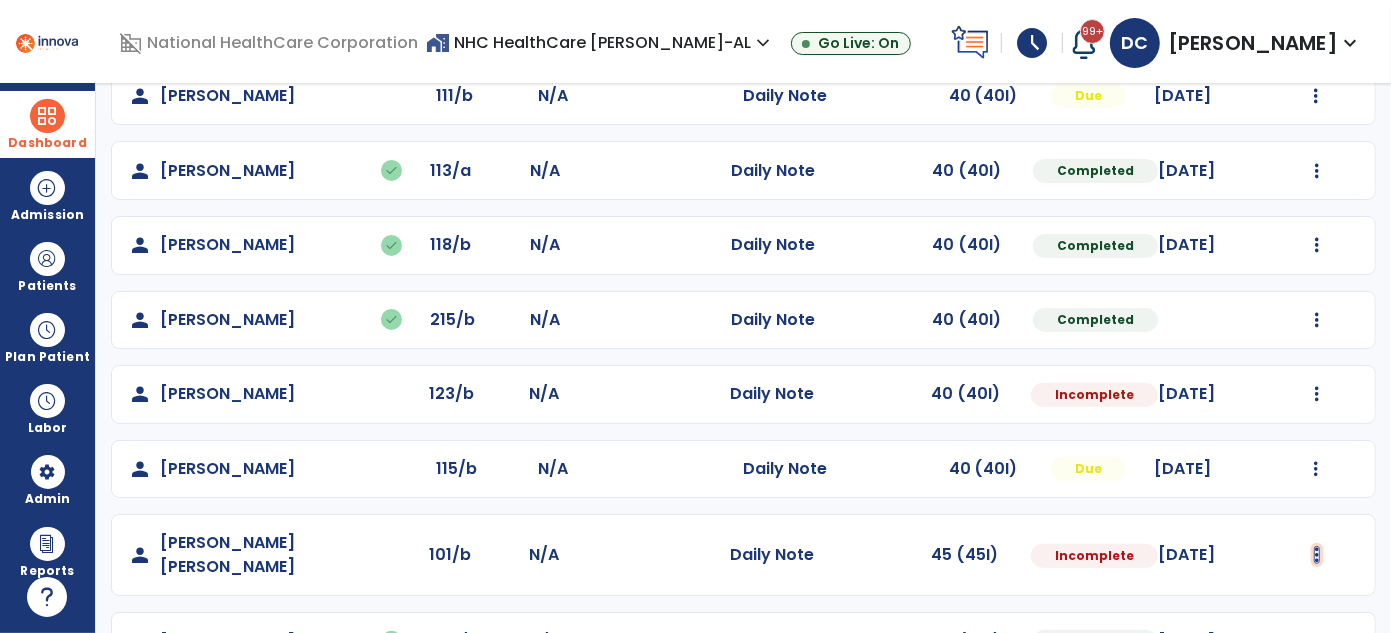 click at bounding box center (1316, -53) 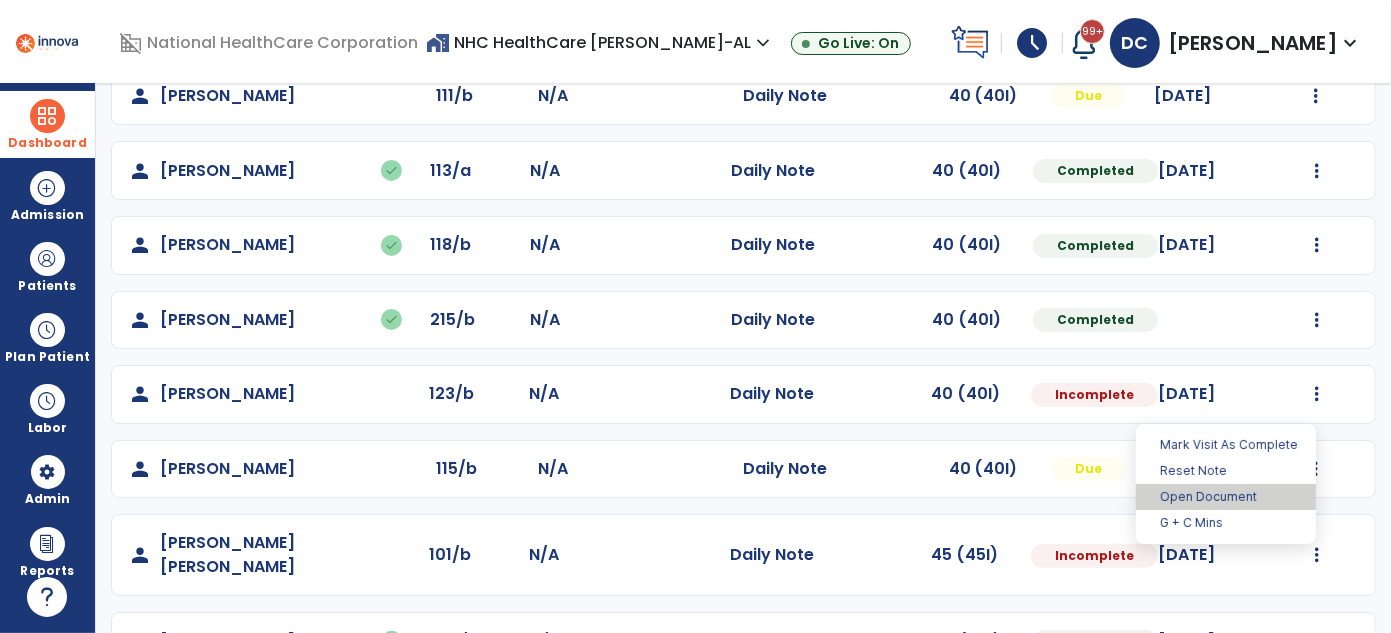 click on "Open Document" at bounding box center [1226, 497] 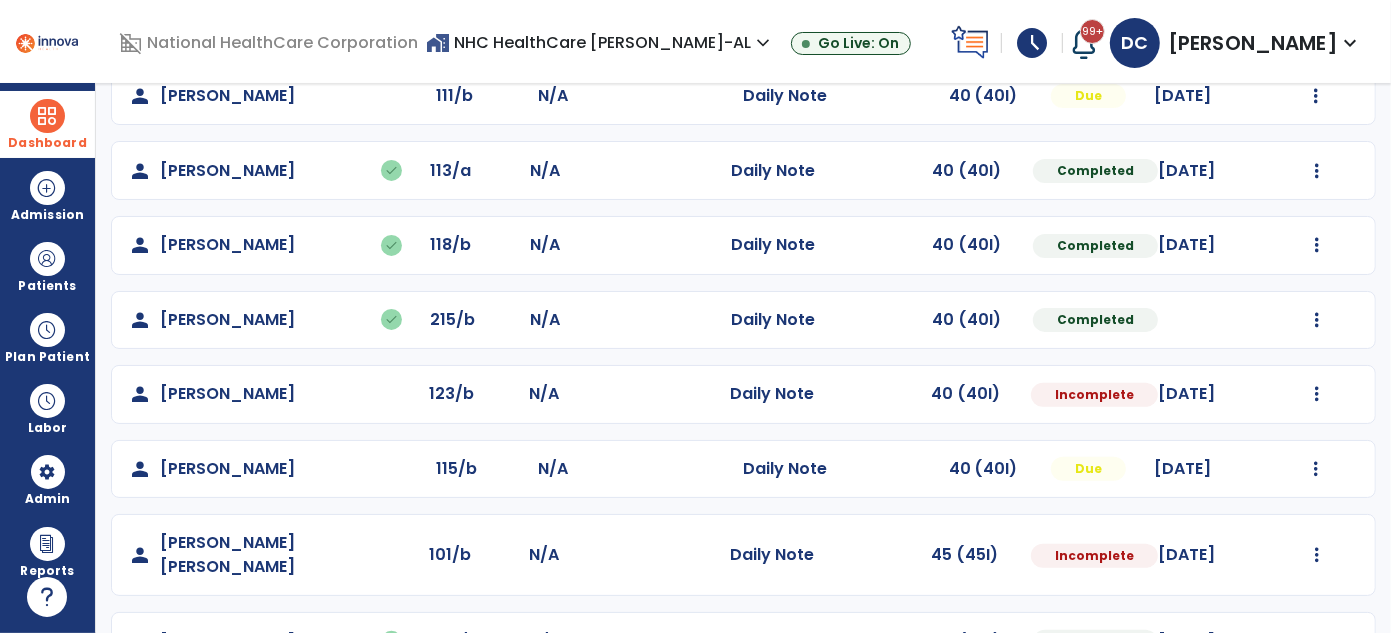 select on "*" 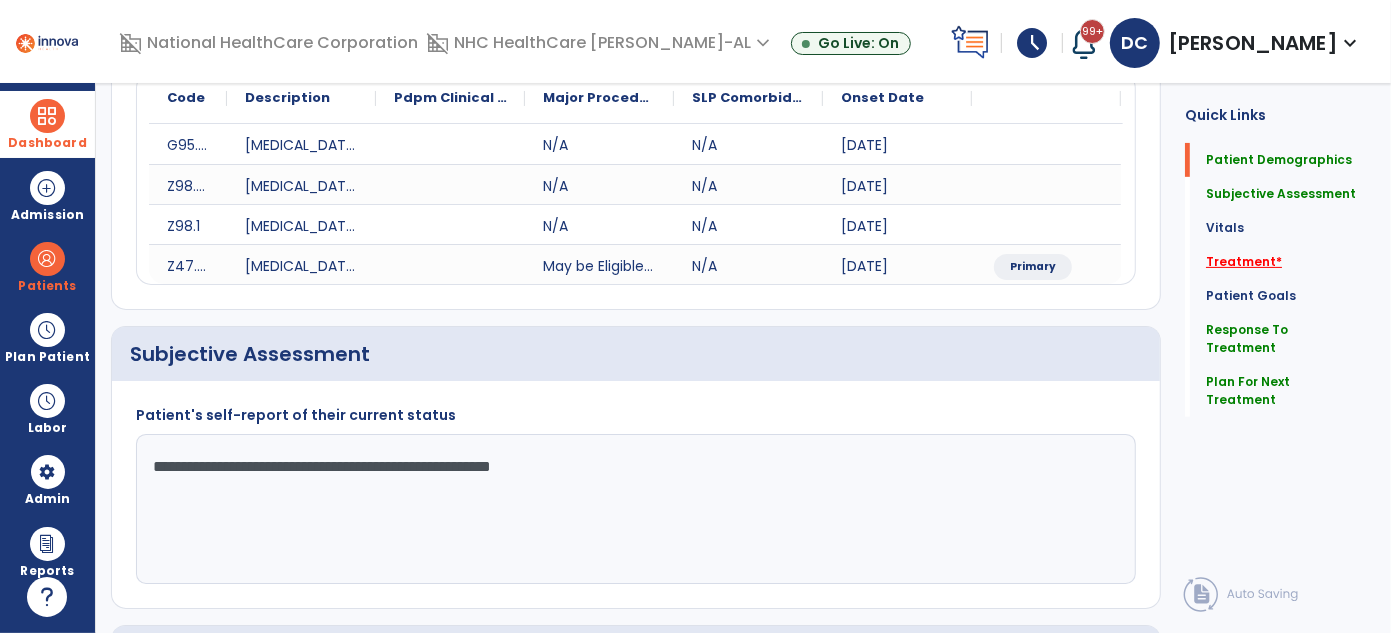click on "Treatment   *" 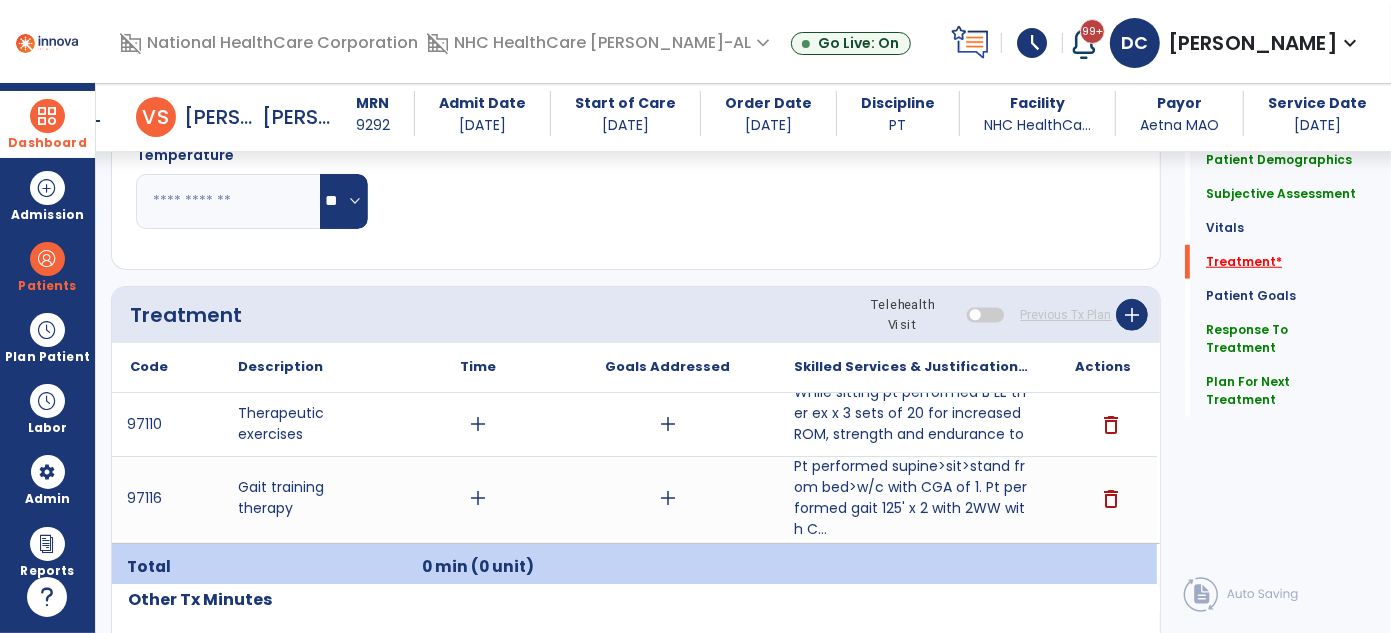 scroll, scrollTop: 1239, scrollLeft: 0, axis: vertical 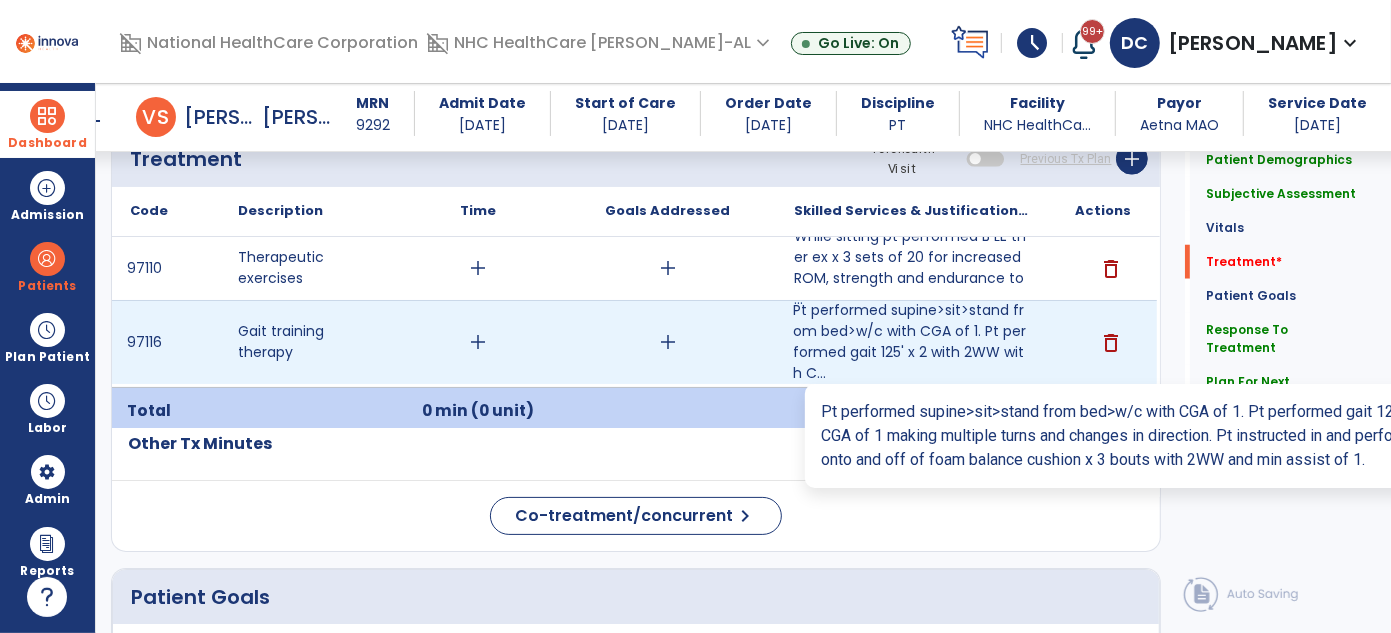 click on "Pt performed supine>sit>stand from bed>w/c with CGA of 1. Pt performed gait 125' x 2 with 2WW with C..." at bounding box center (912, 342) 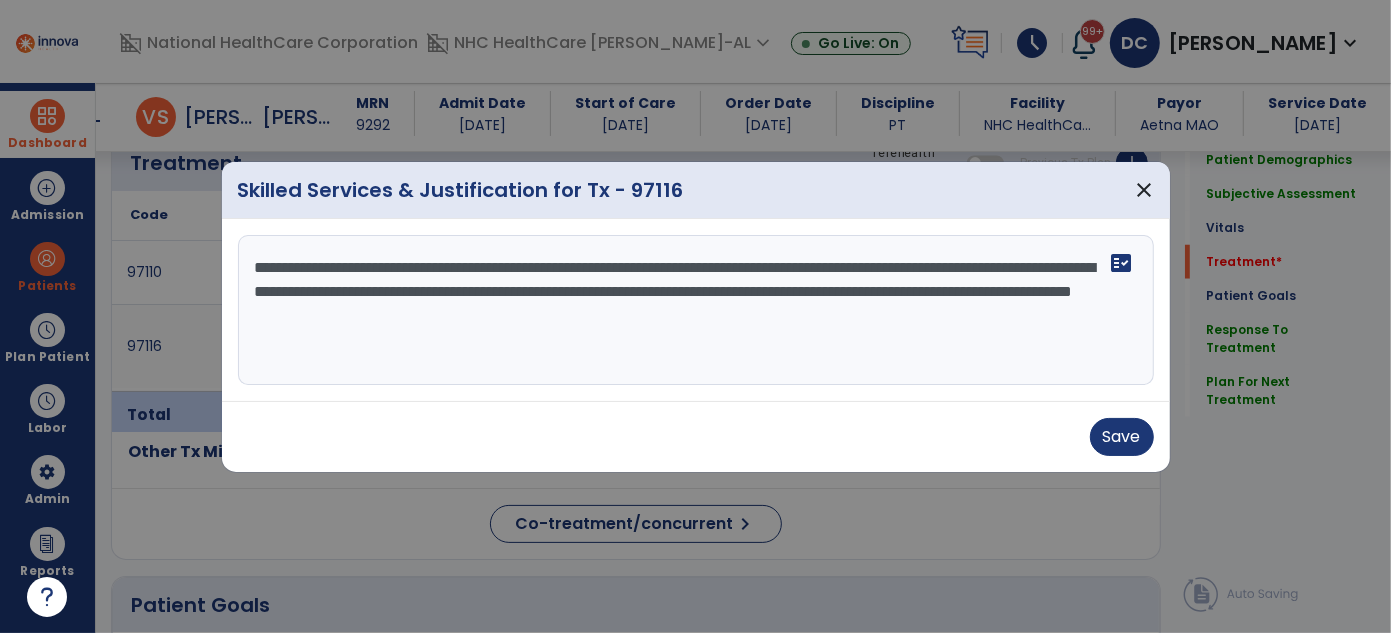 scroll, scrollTop: 1239, scrollLeft: 0, axis: vertical 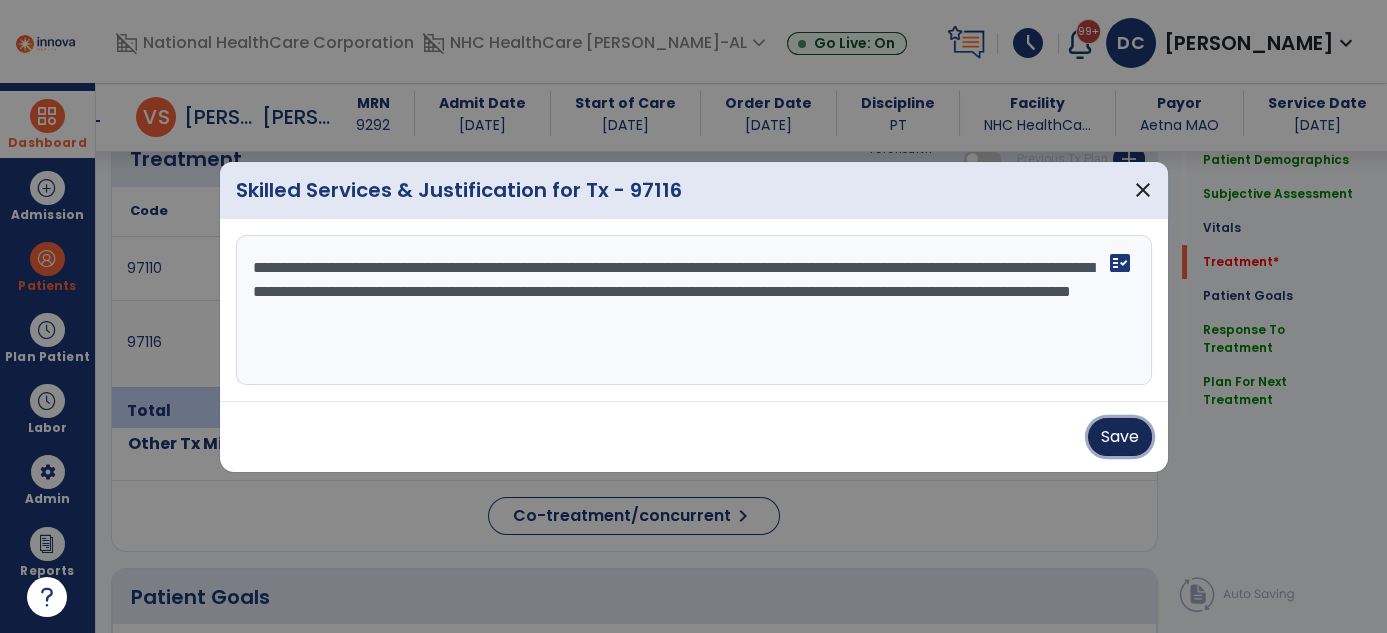click on "Save" at bounding box center [1120, 437] 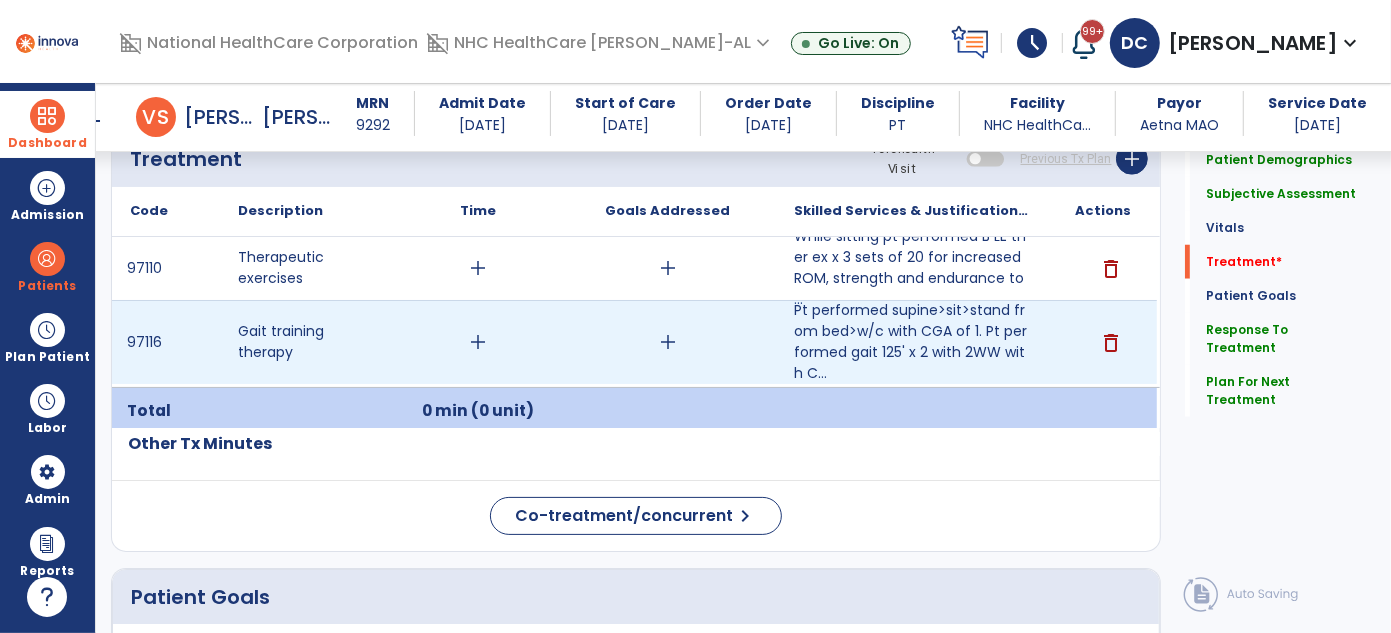 click on "add" at bounding box center [478, 342] 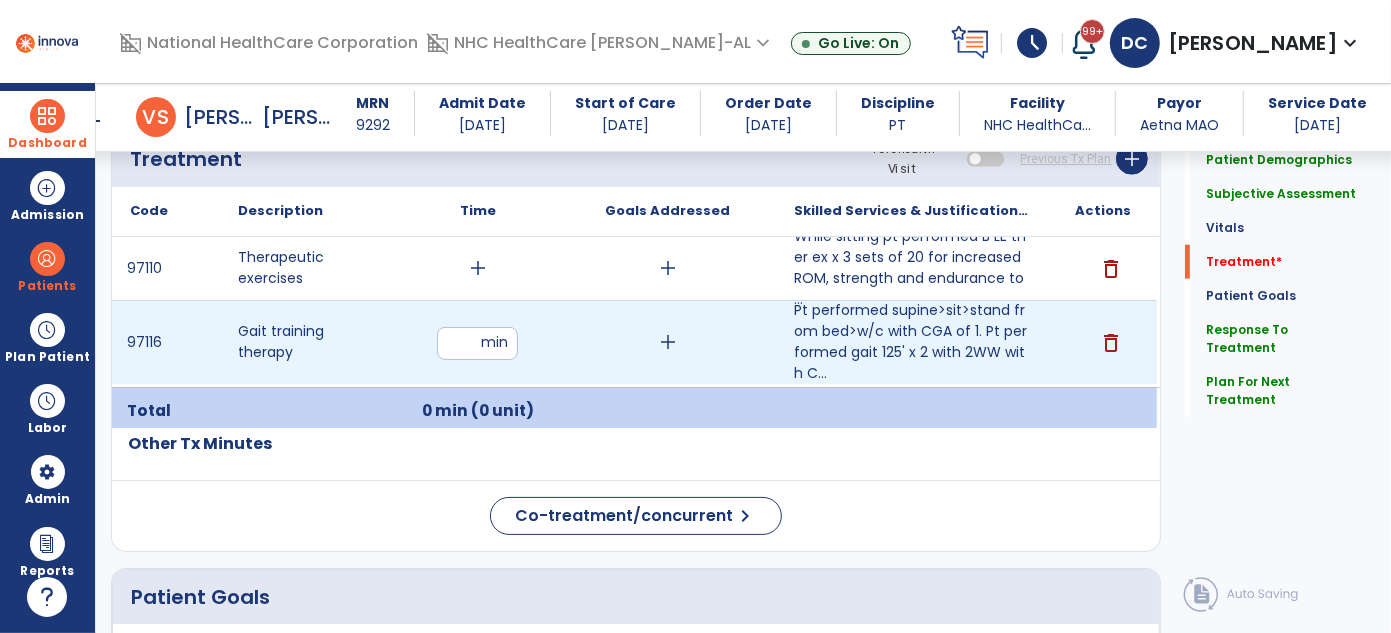 click at bounding box center [477, 343] 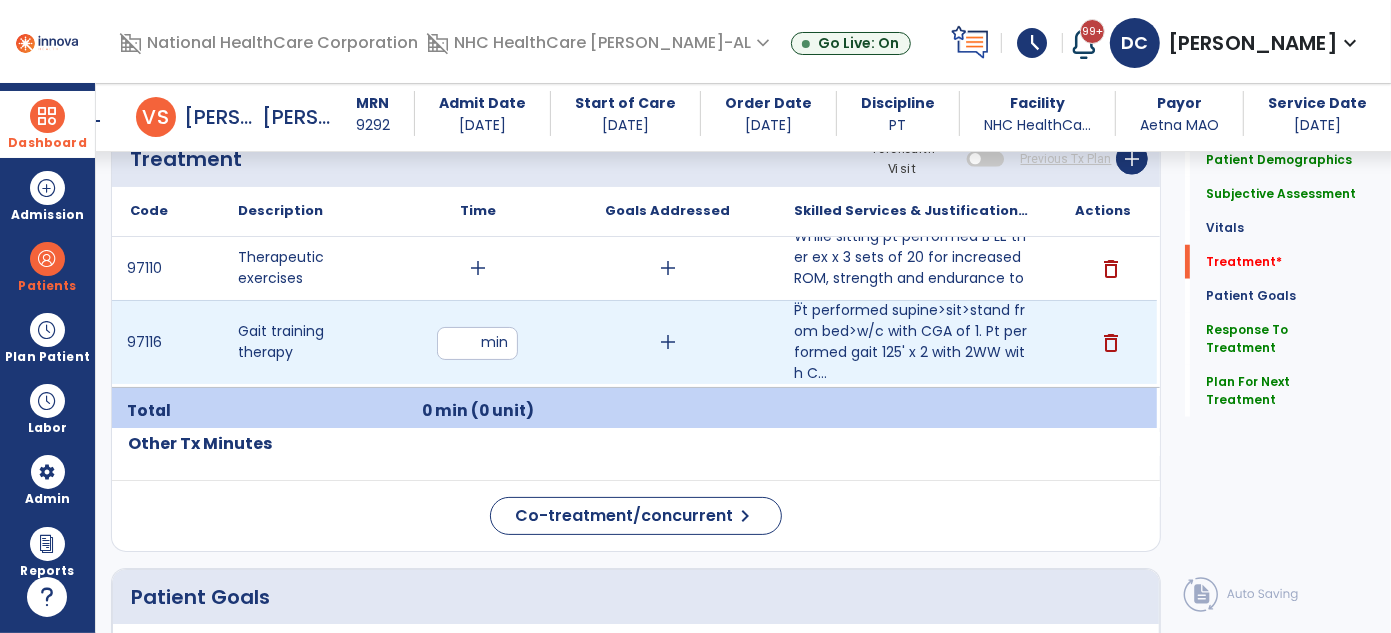 type on "**" 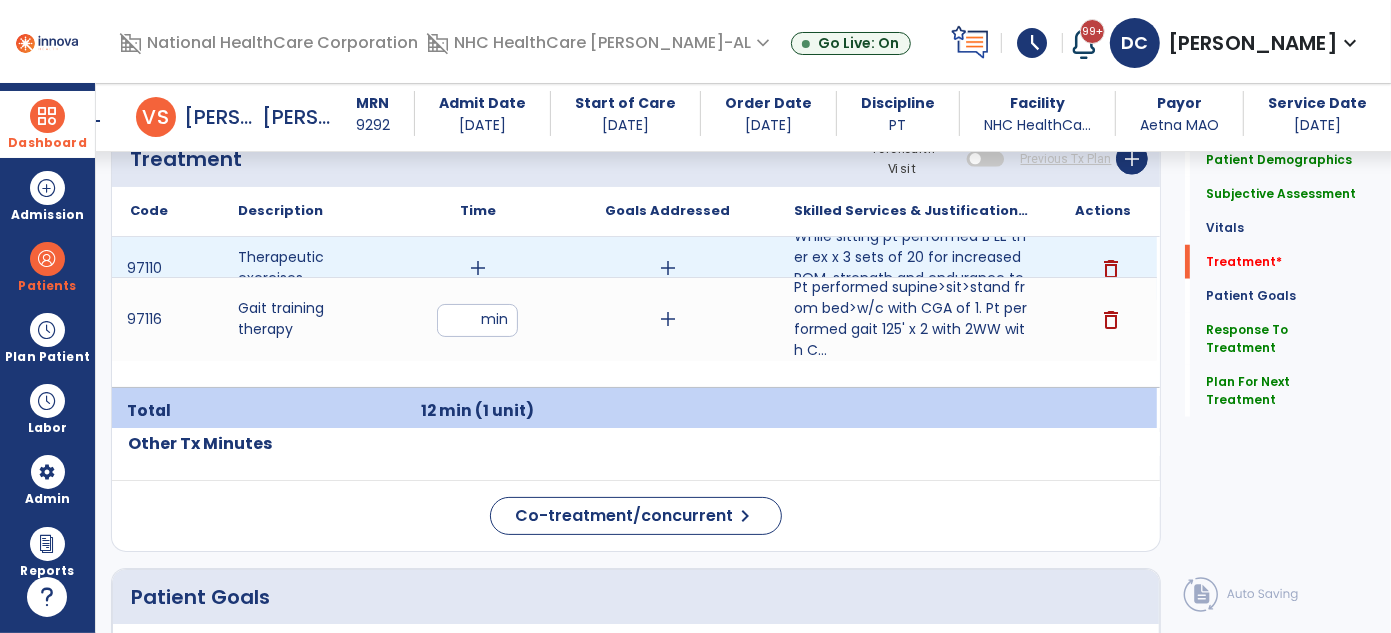 click on "add" at bounding box center (478, 268) 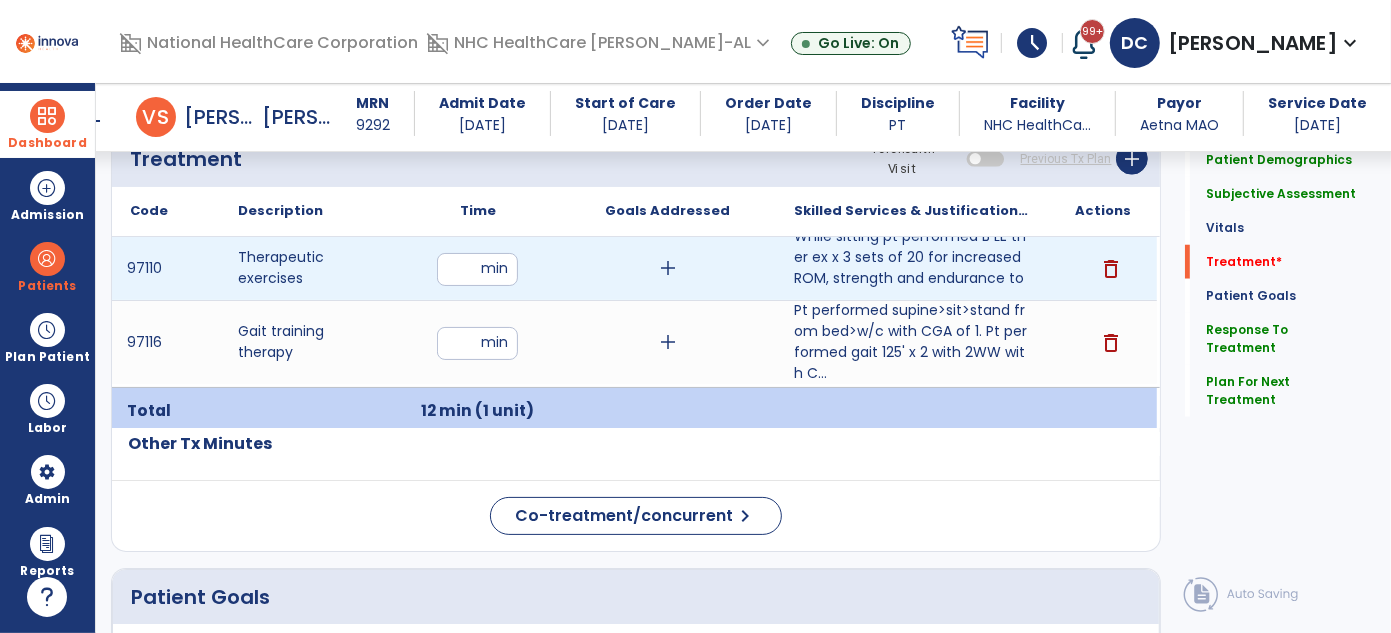 type on "*" 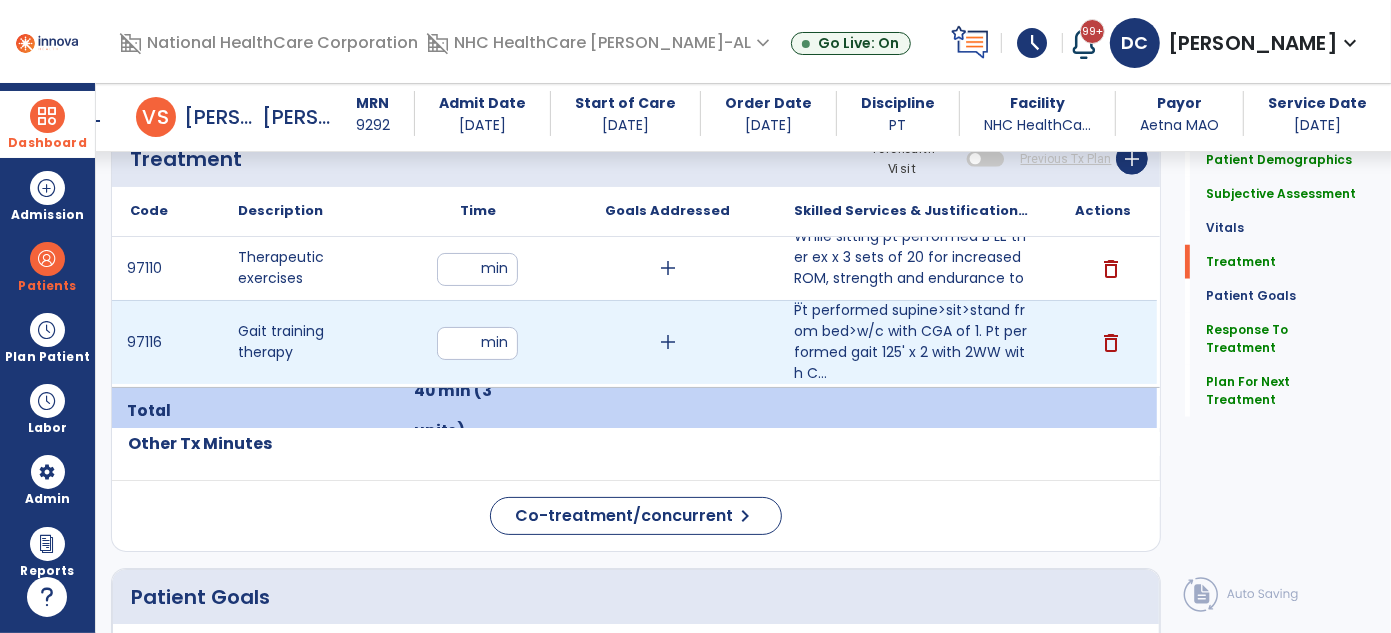 click on "**" at bounding box center (477, 343) 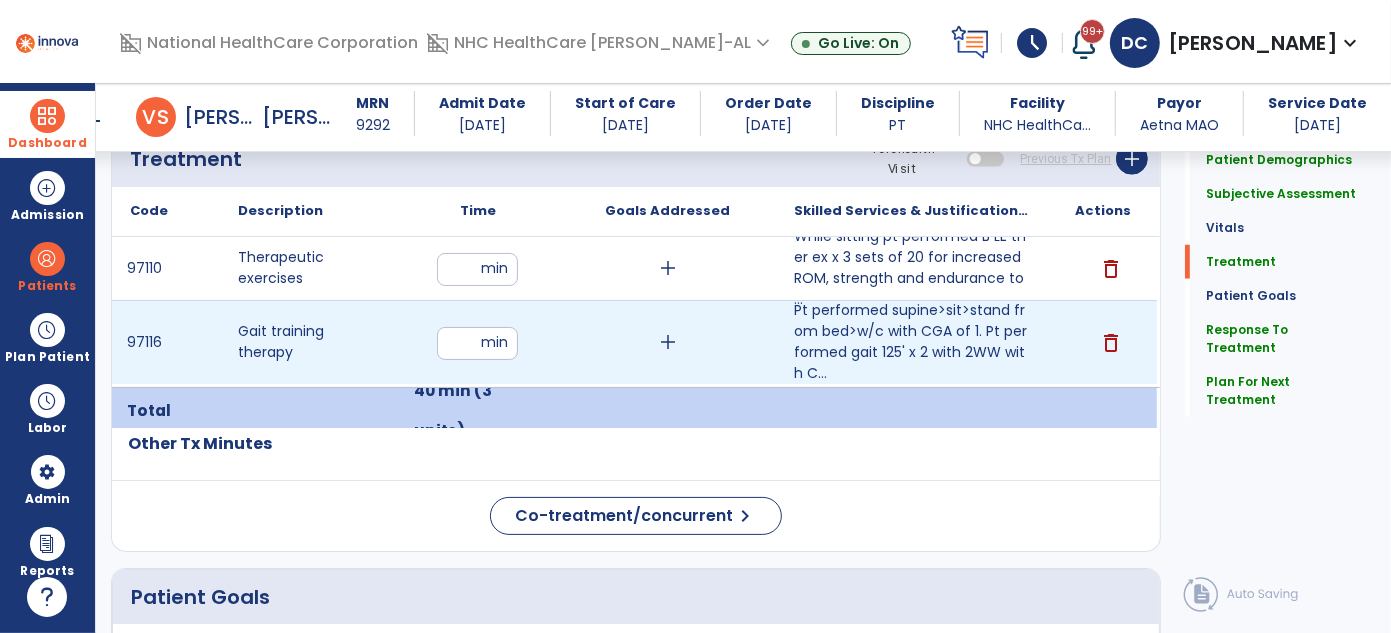 type on "**" 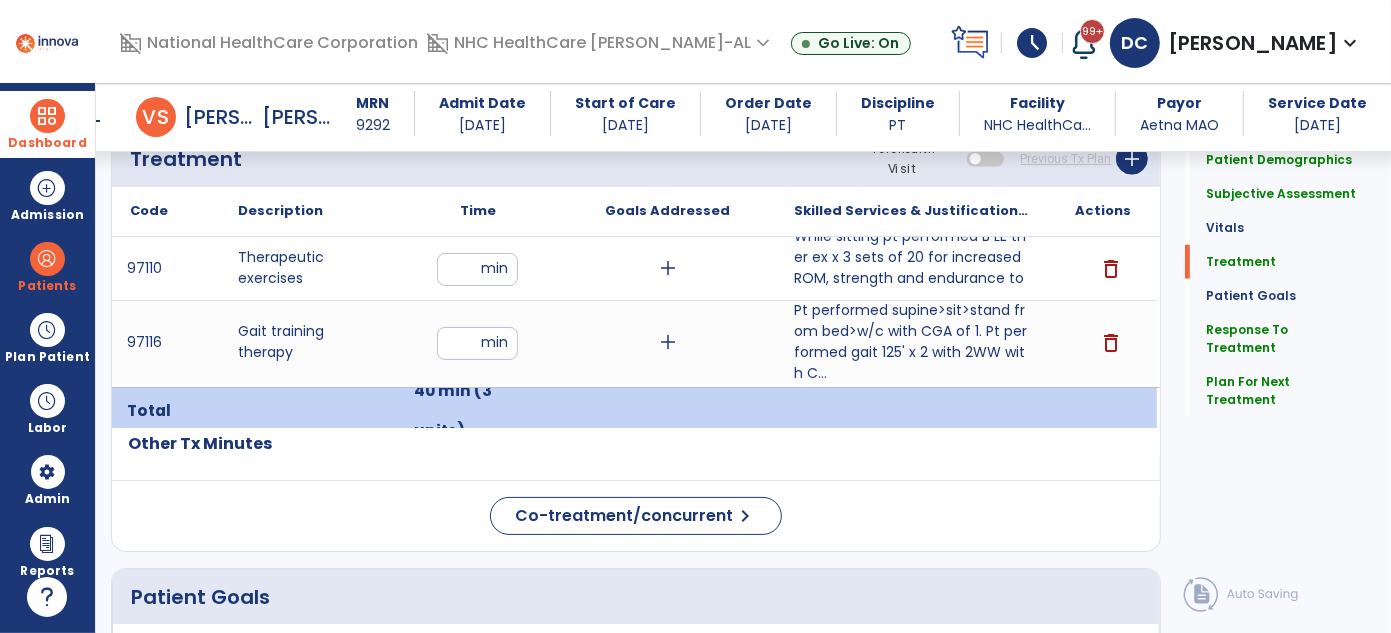 click on "Treatment Telehealth Visit  Previous Tx Plan   add" 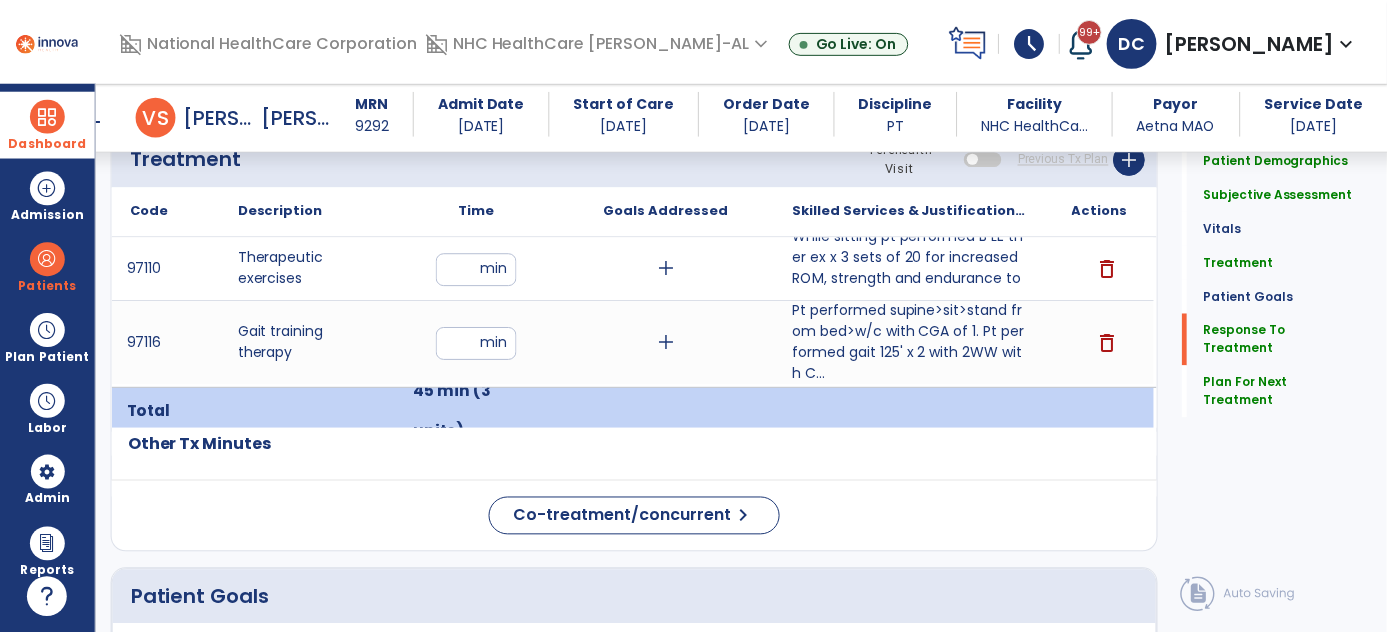 scroll, scrollTop: 3673, scrollLeft: 0, axis: vertical 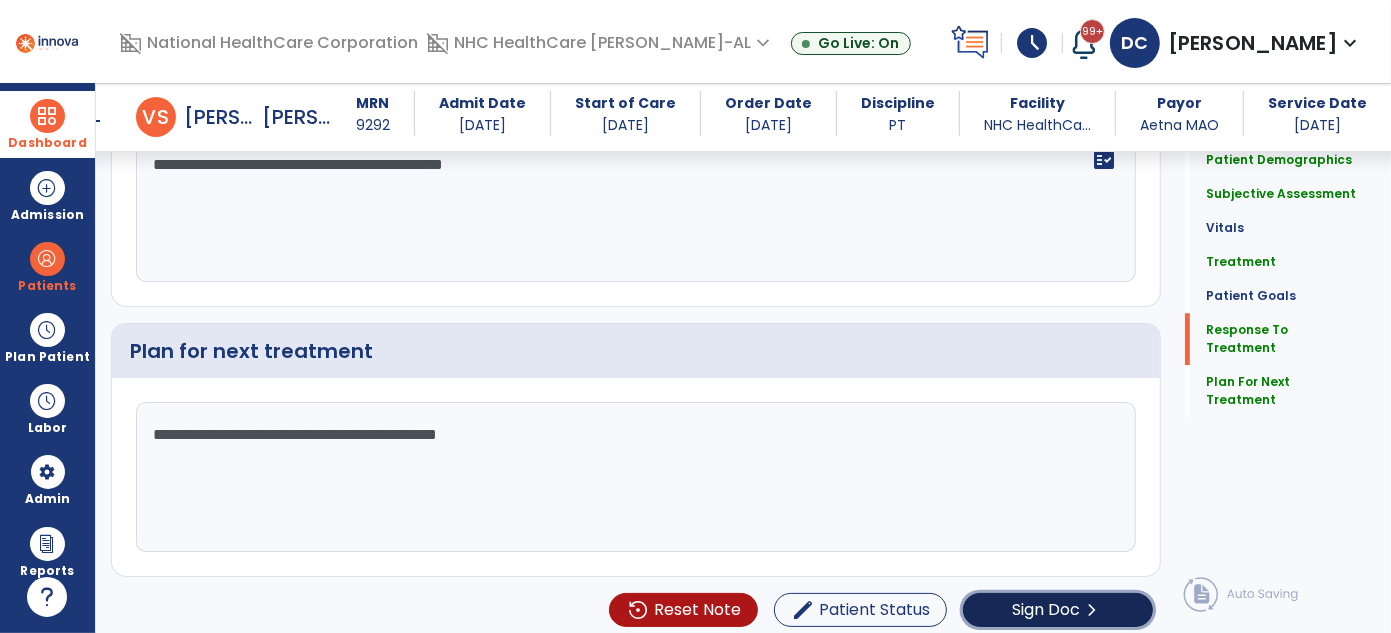 click on "Sign Doc" 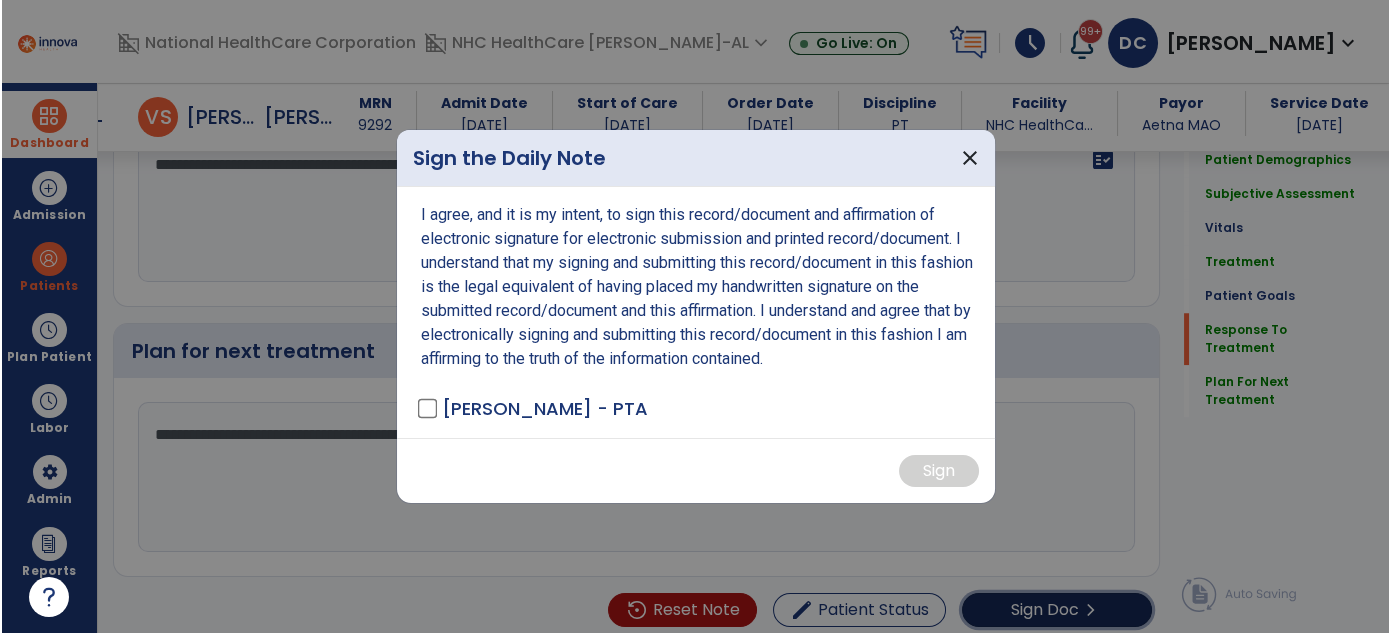 scroll, scrollTop: 3673, scrollLeft: 0, axis: vertical 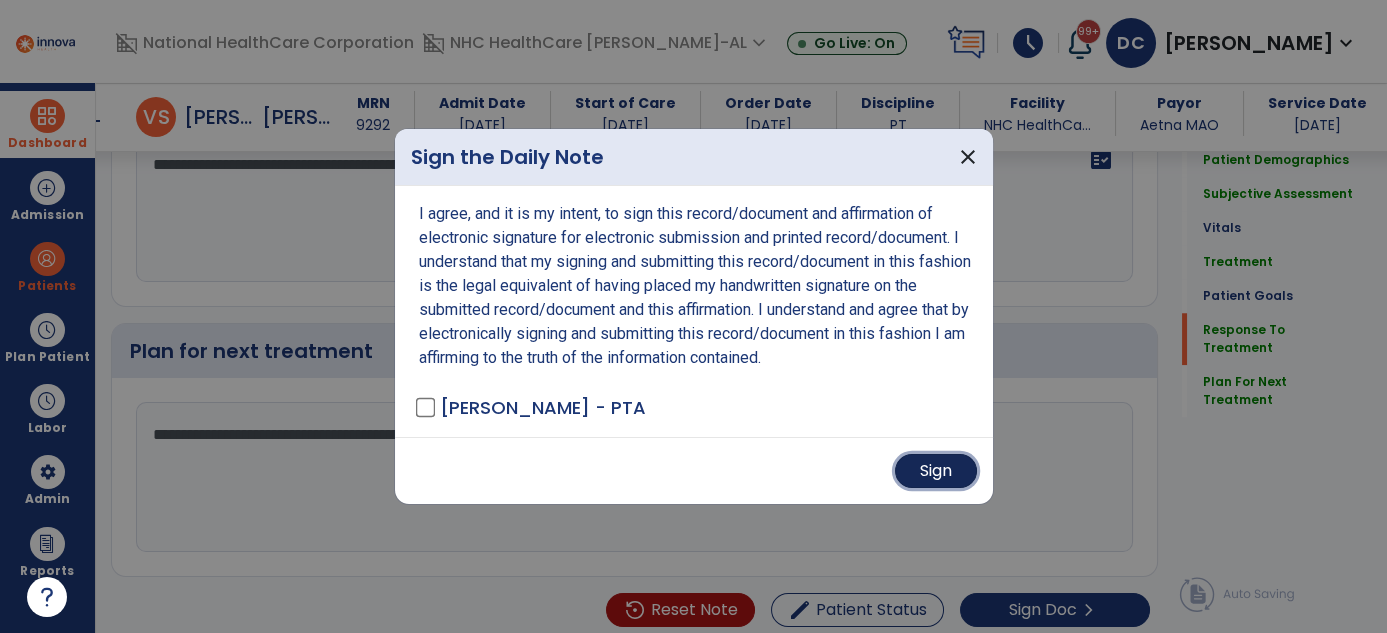 click on "Sign" at bounding box center (936, 471) 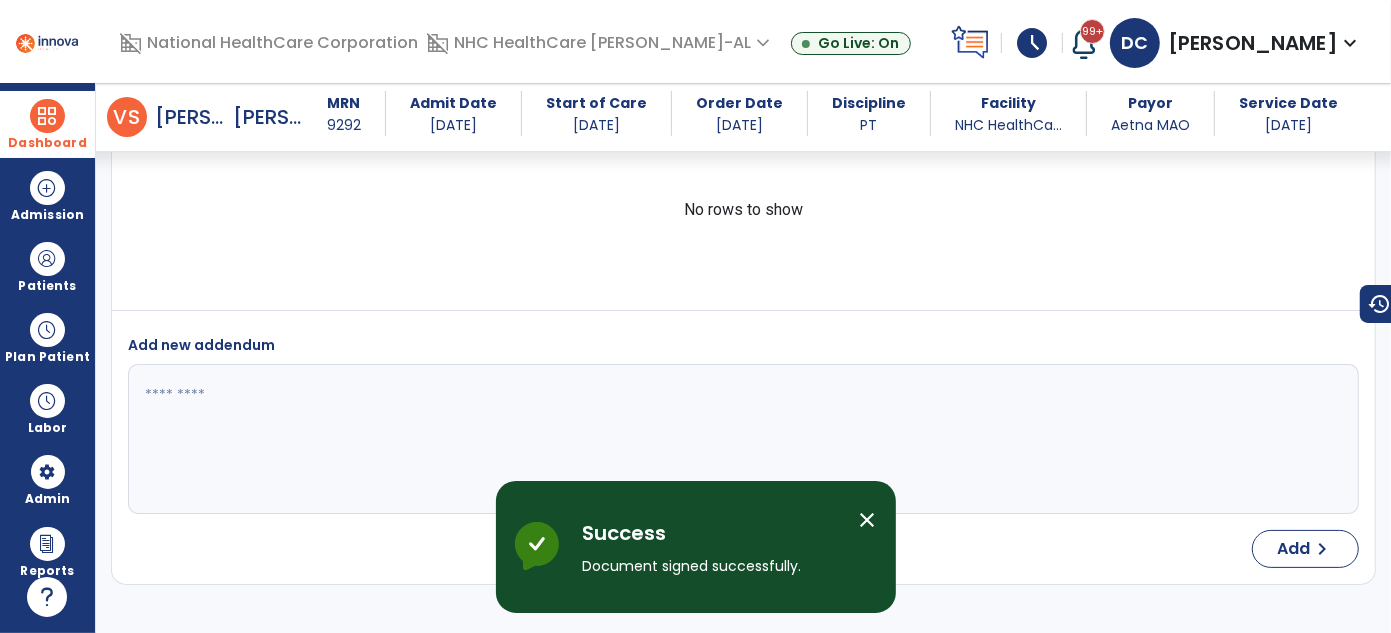 scroll, scrollTop: 5490, scrollLeft: 0, axis: vertical 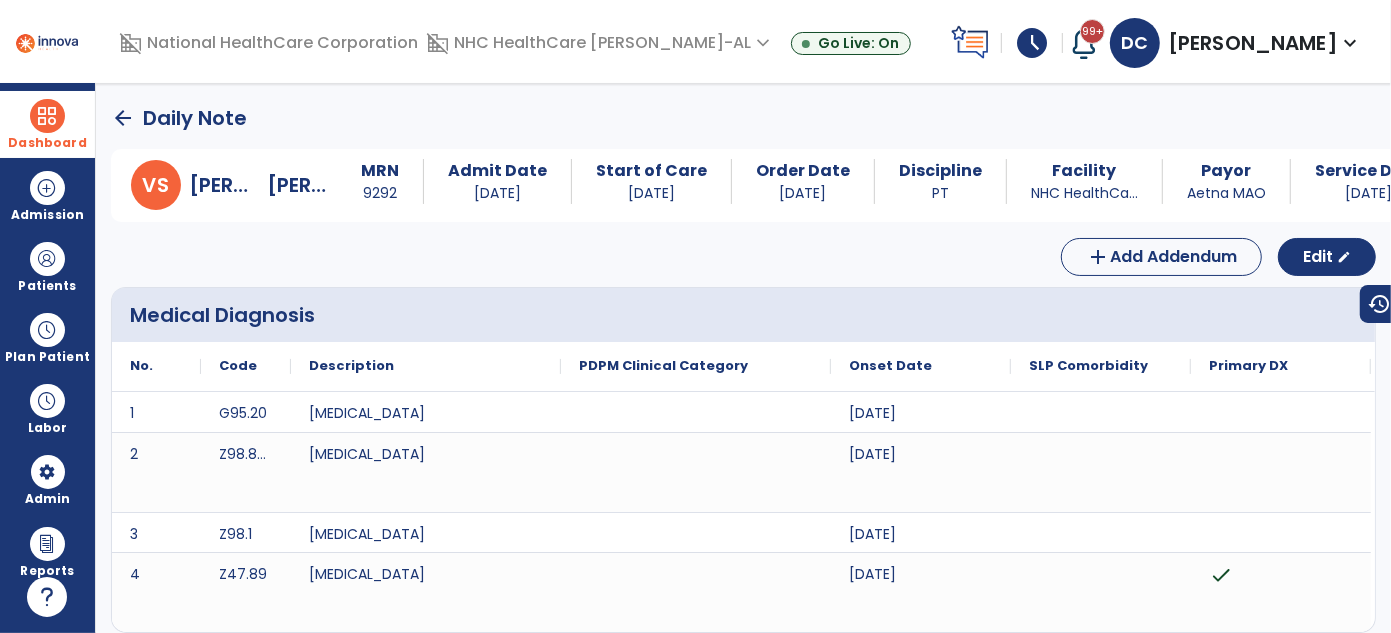 click on "arrow_back" 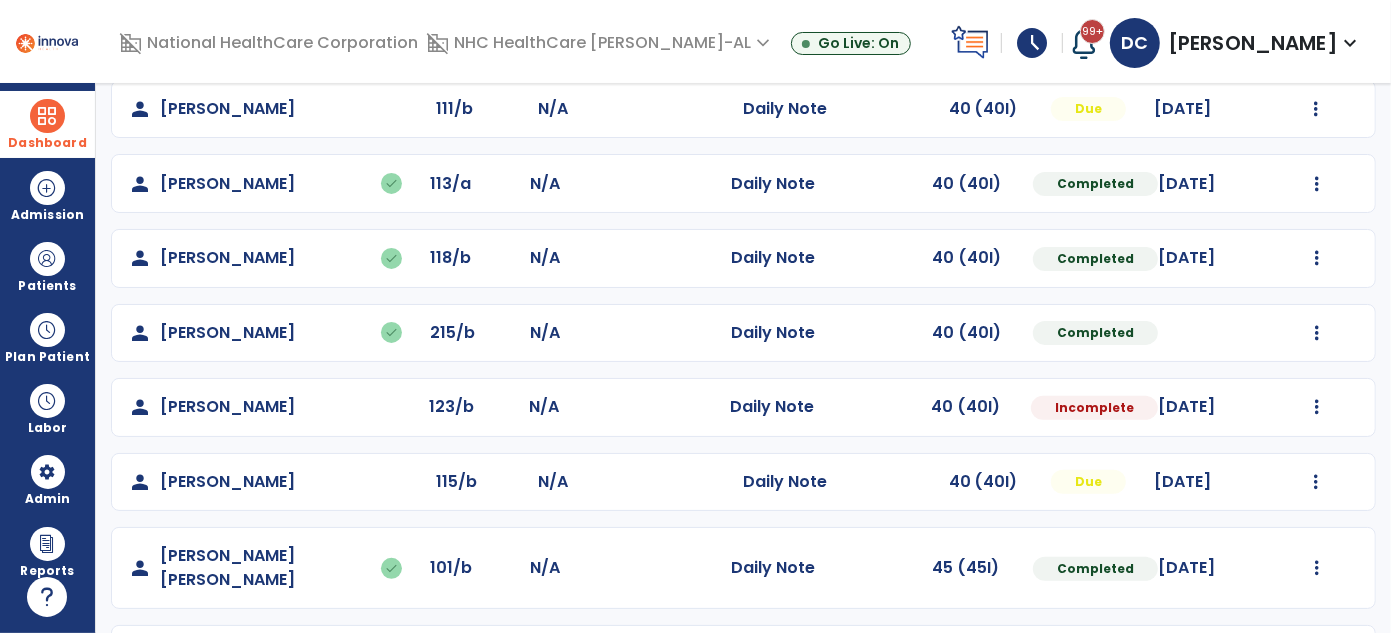 scroll, scrollTop: 331, scrollLeft: 0, axis: vertical 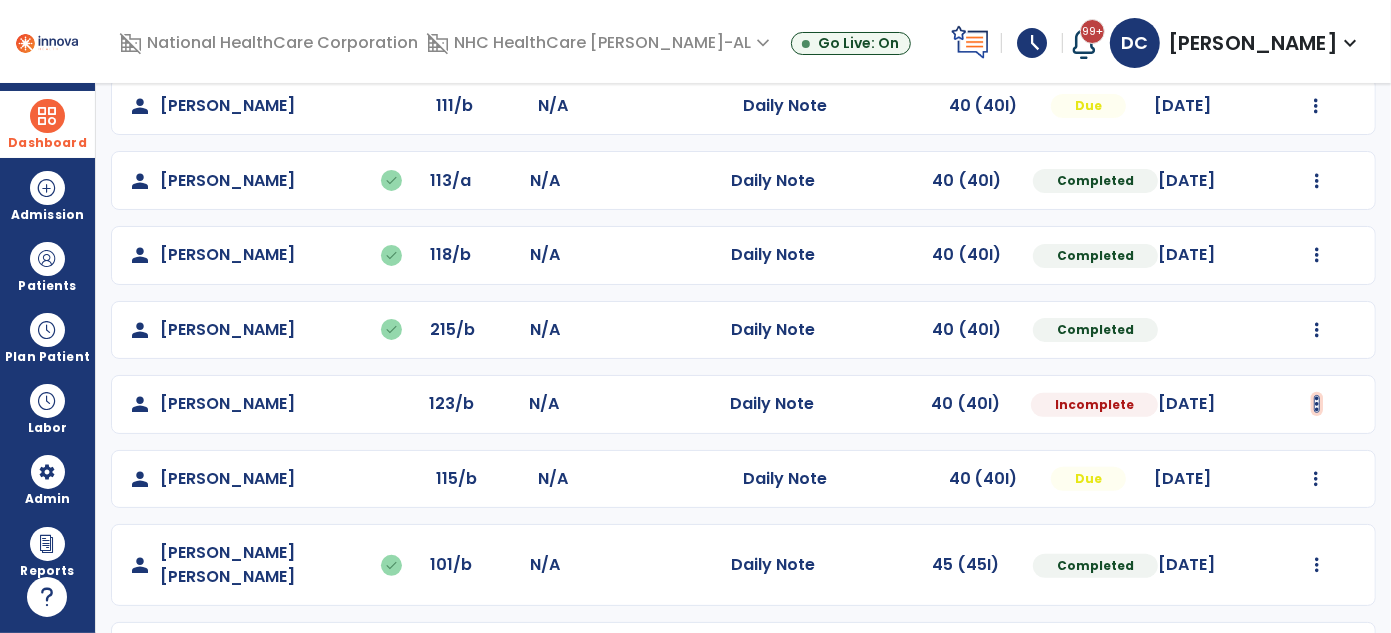 click at bounding box center (1316, -43) 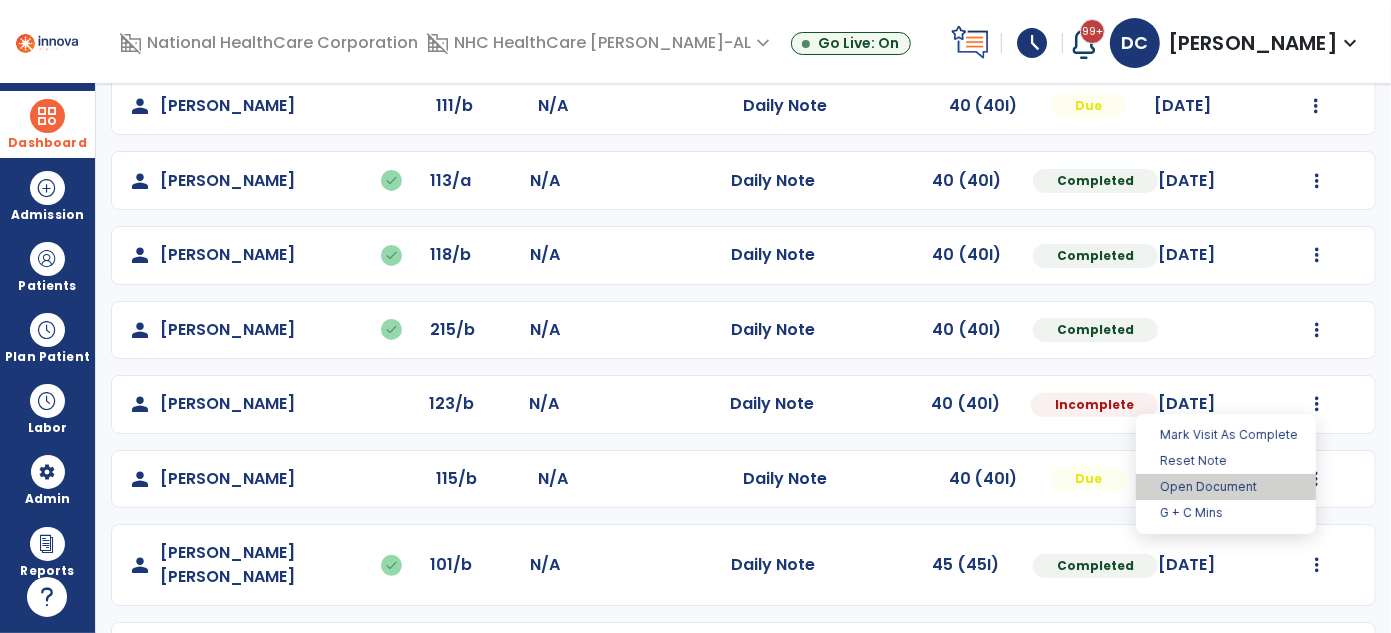 click on "Open Document" at bounding box center [1226, 487] 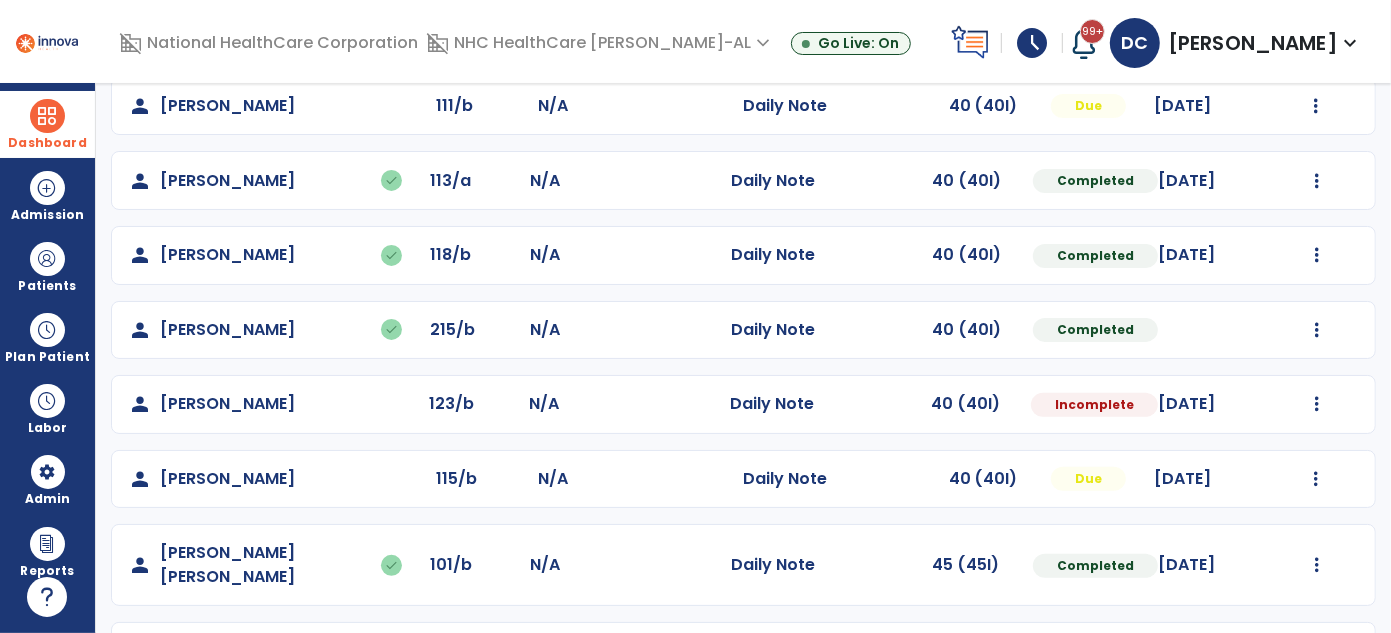 select on "*" 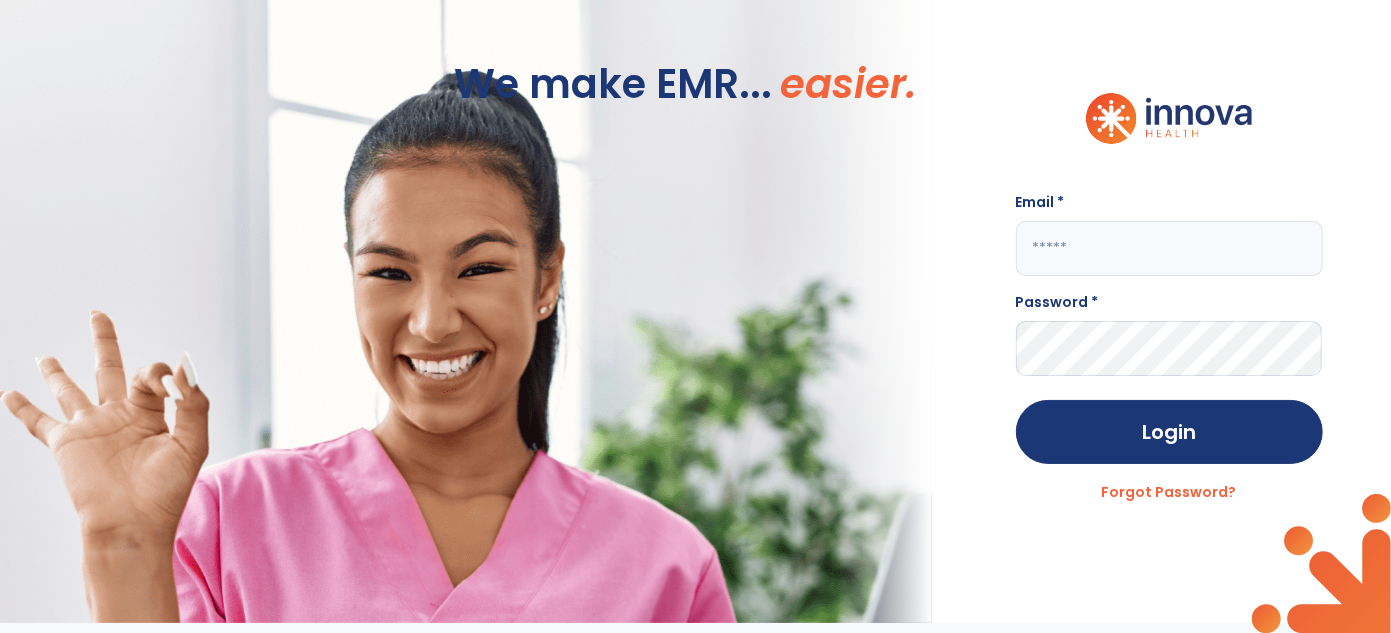 scroll, scrollTop: 0, scrollLeft: 0, axis: both 